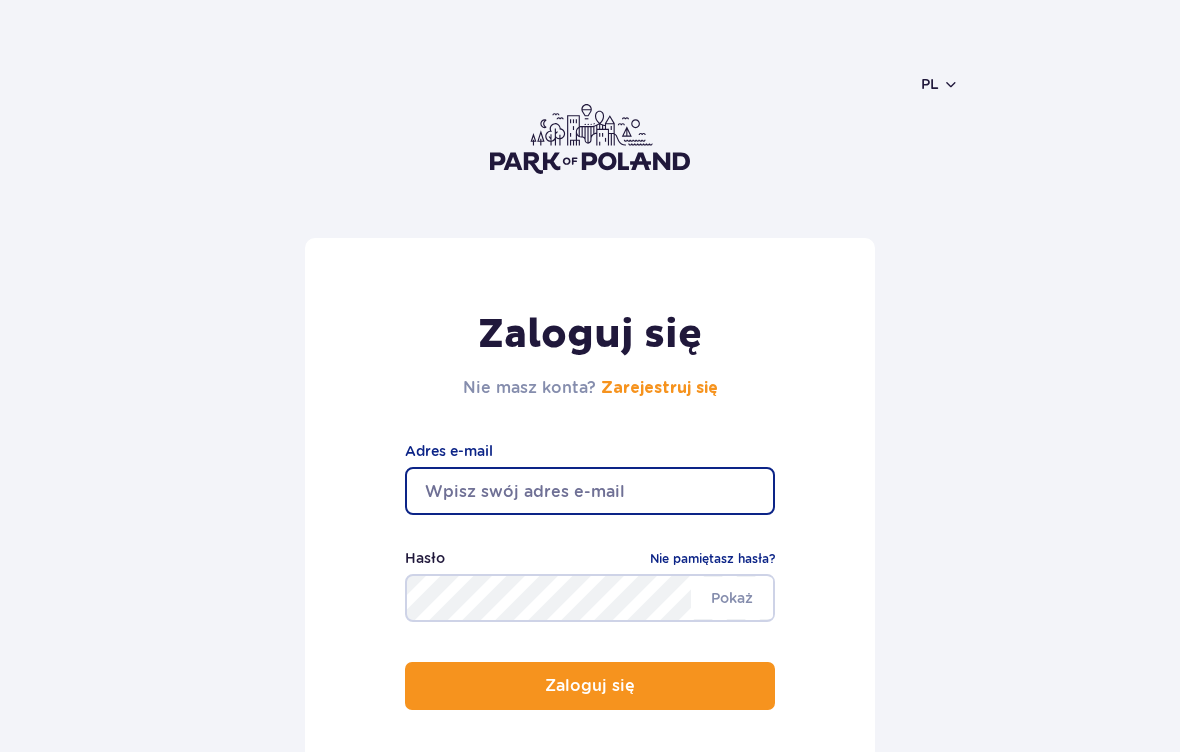 scroll, scrollTop: 297, scrollLeft: 0, axis: vertical 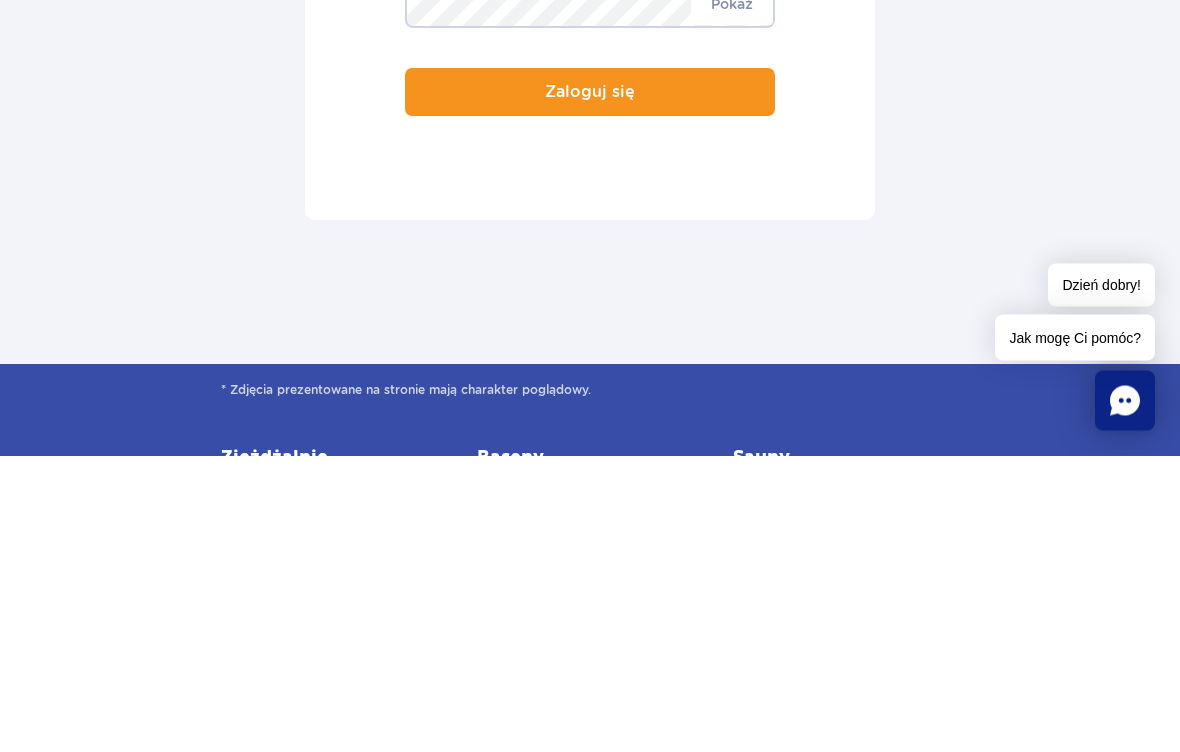 type on "alesiashyrynskaya@gmail.com" 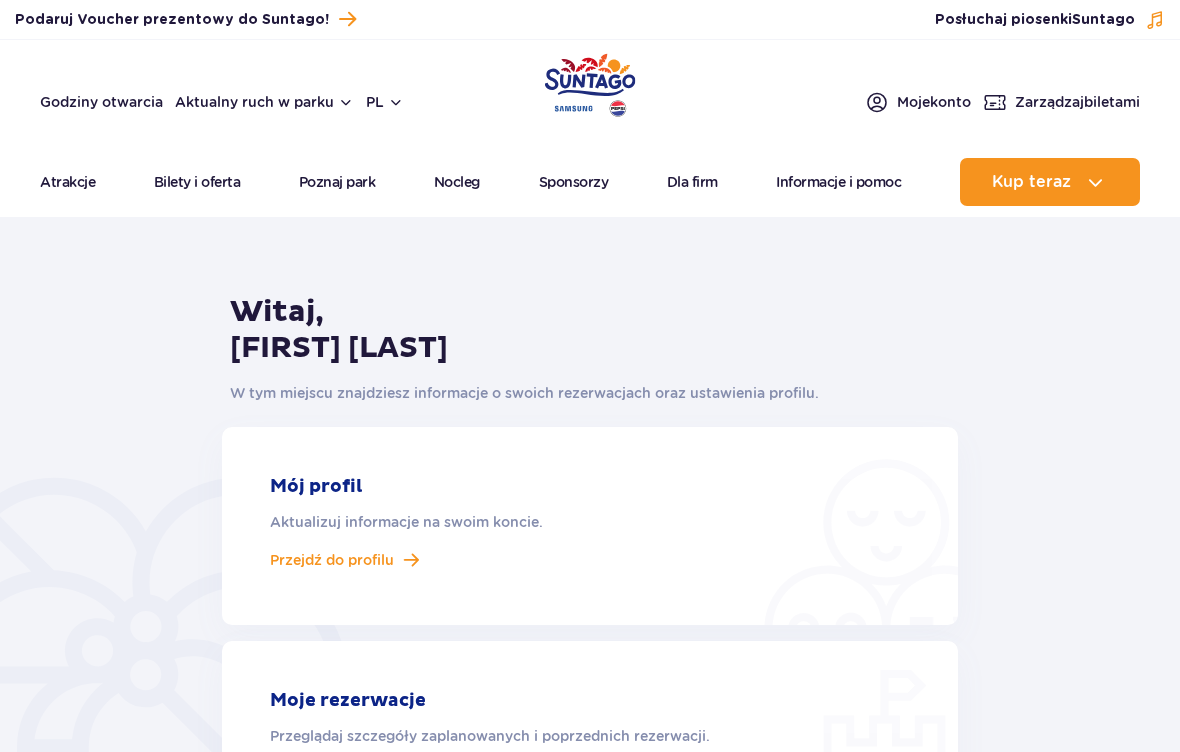 scroll, scrollTop: 0, scrollLeft: 0, axis: both 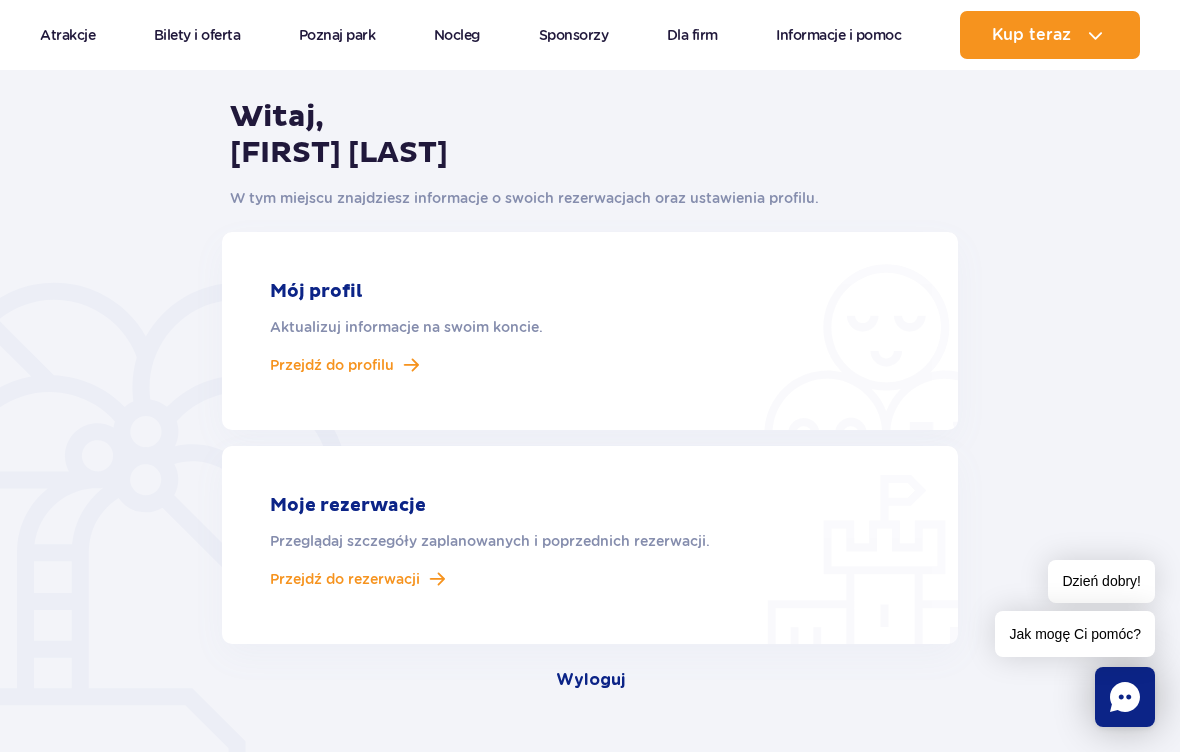 click on "Przejdź do rezerwacji" at bounding box center [345, 579] 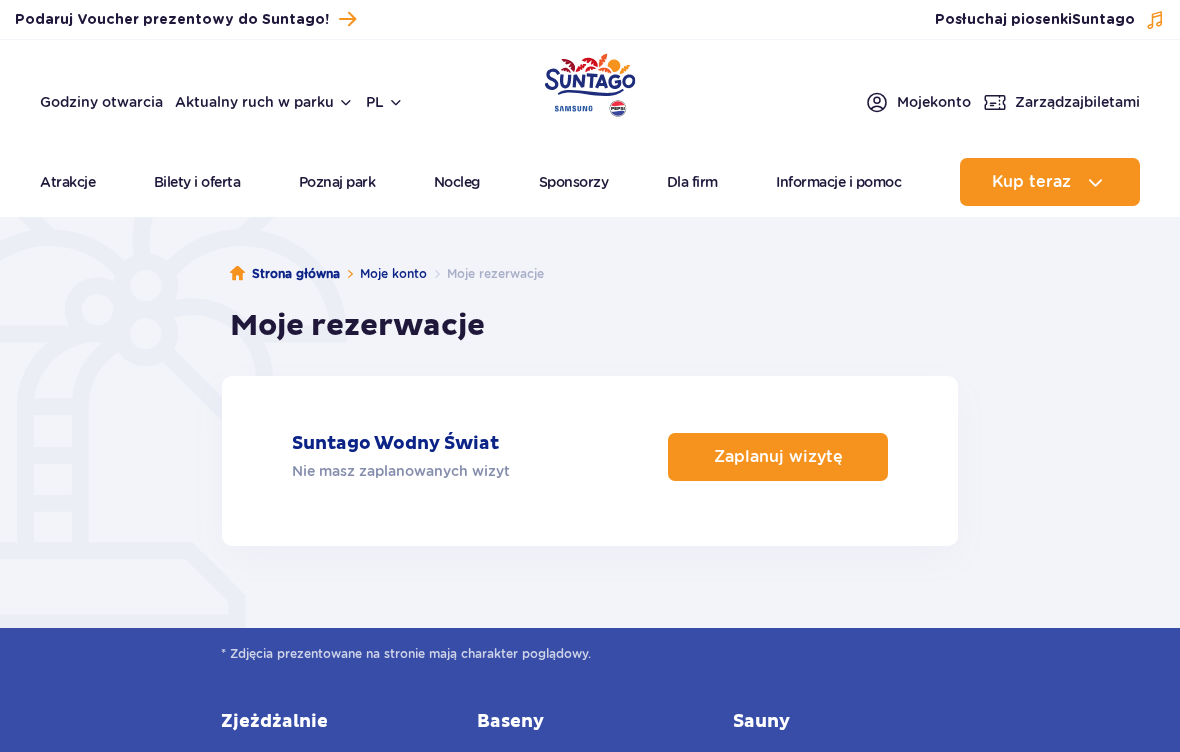 scroll, scrollTop: 0, scrollLeft: 0, axis: both 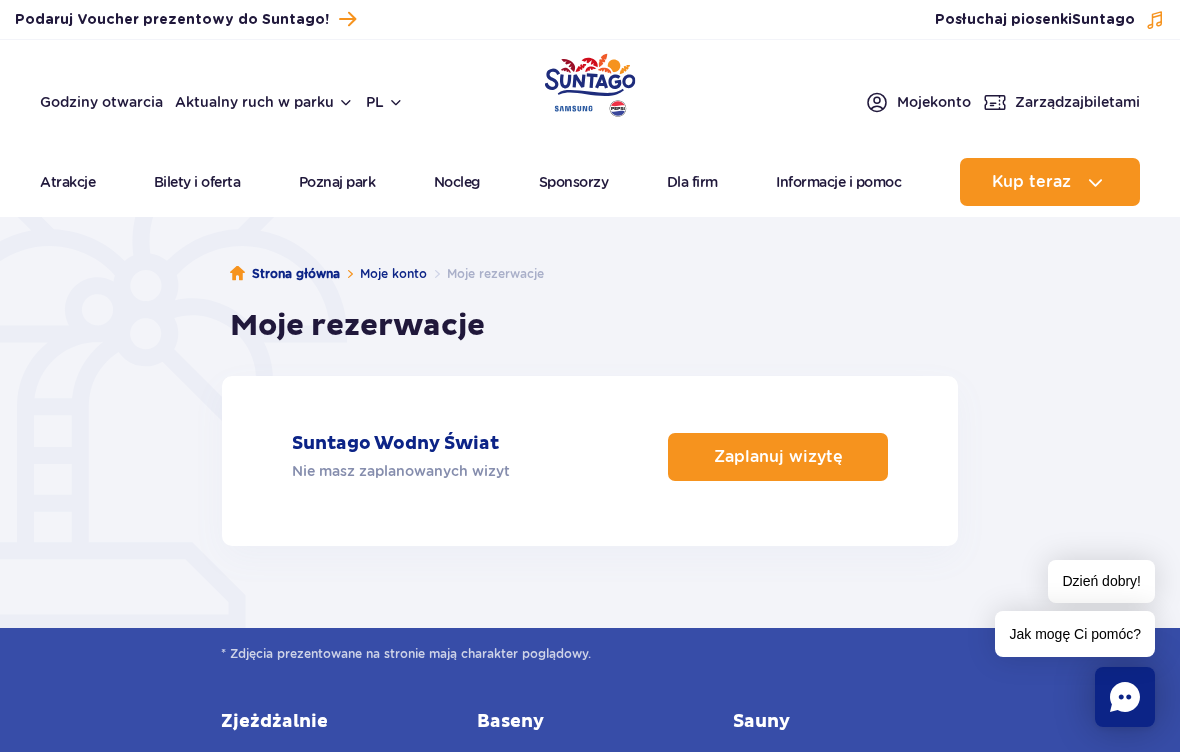 click on "Zaplanuj wizytę" at bounding box center (778, 456) 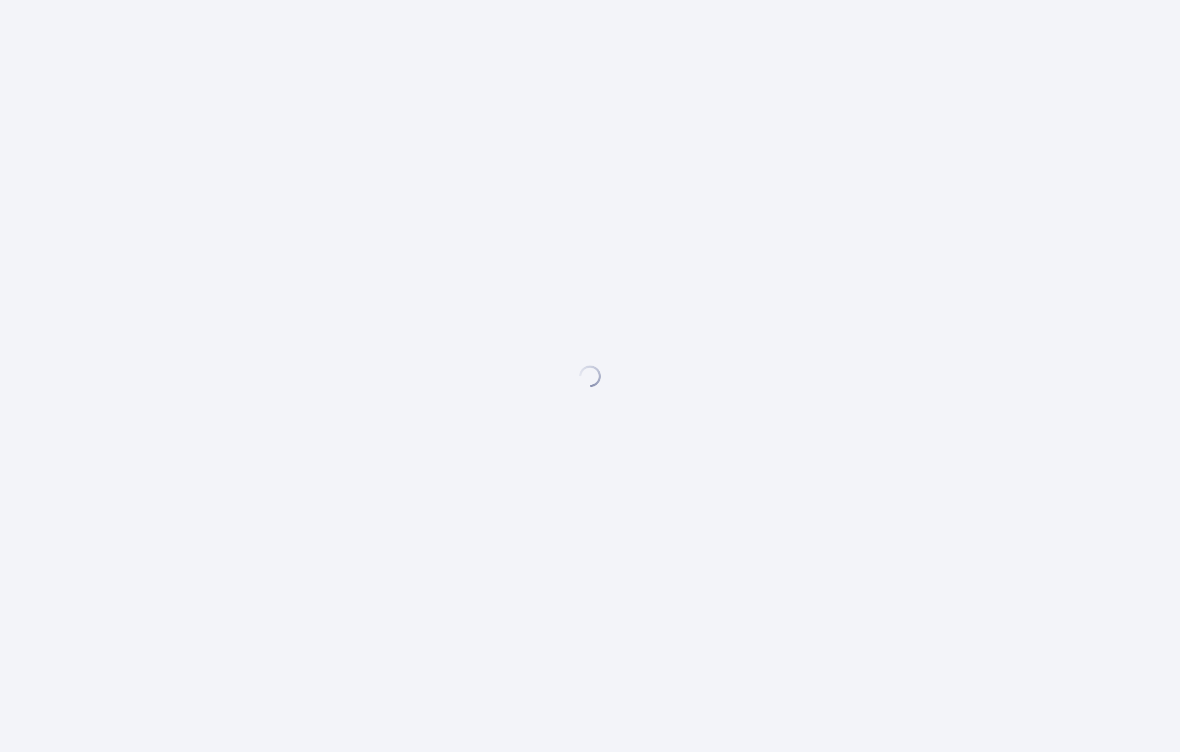 scroll, scrollTop: 0, scrollLeft: 0, axis: both 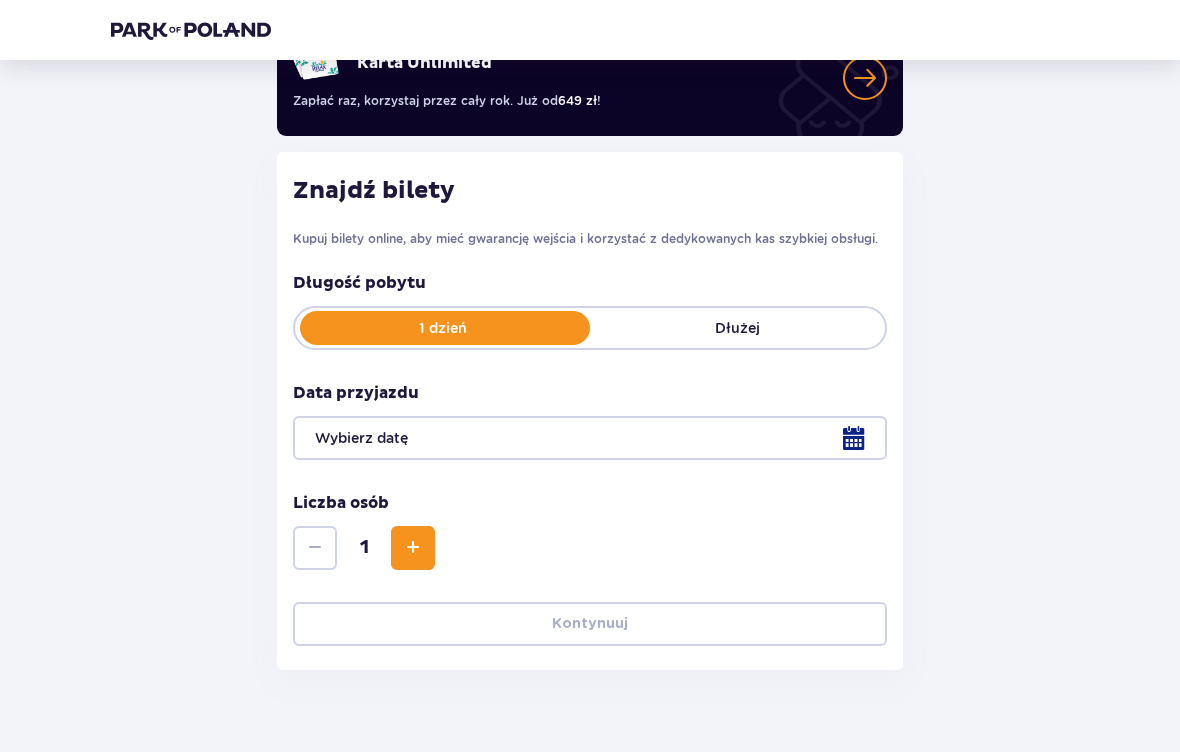 click at bounding box center (413, 549) 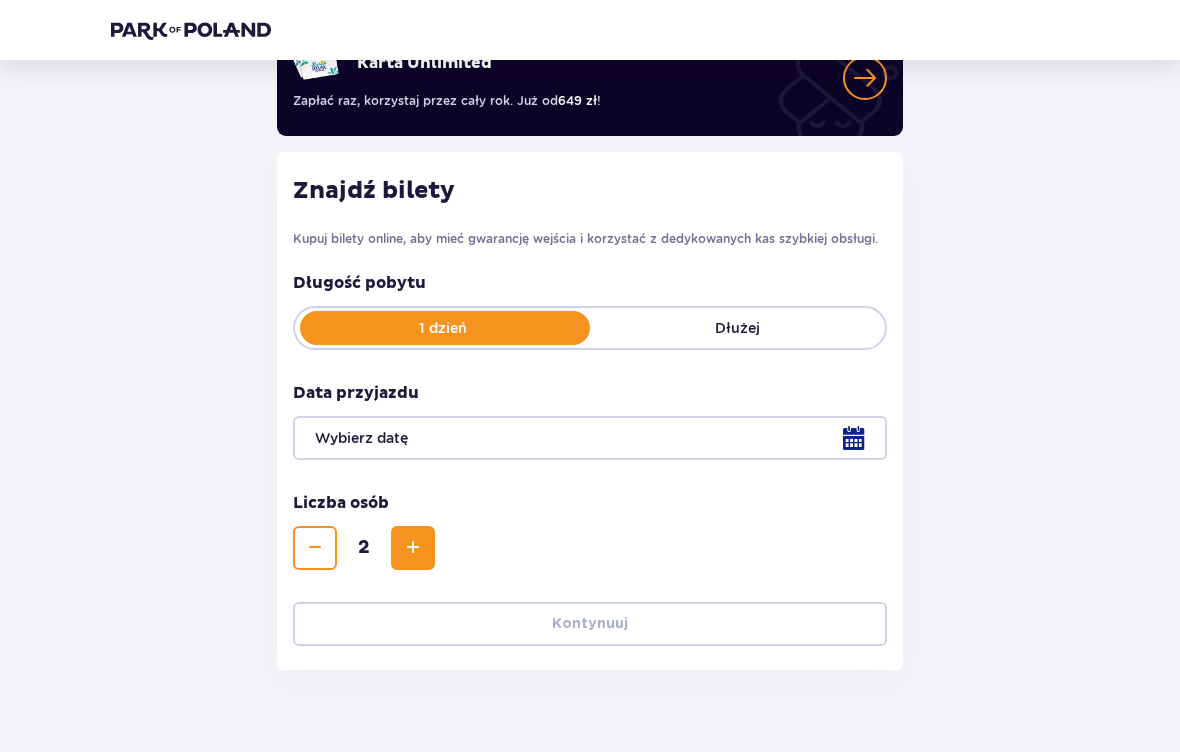 click at bounding box center [590, 438] 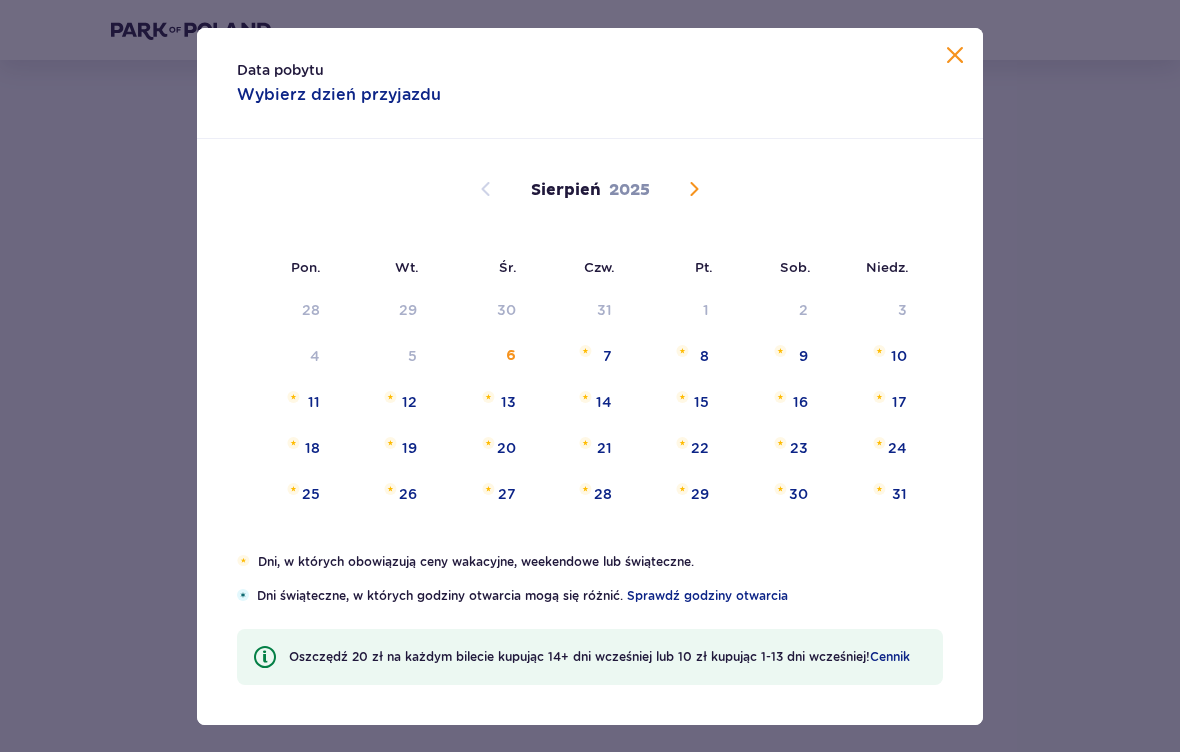 click on "7" at bounding box center (607, 356) 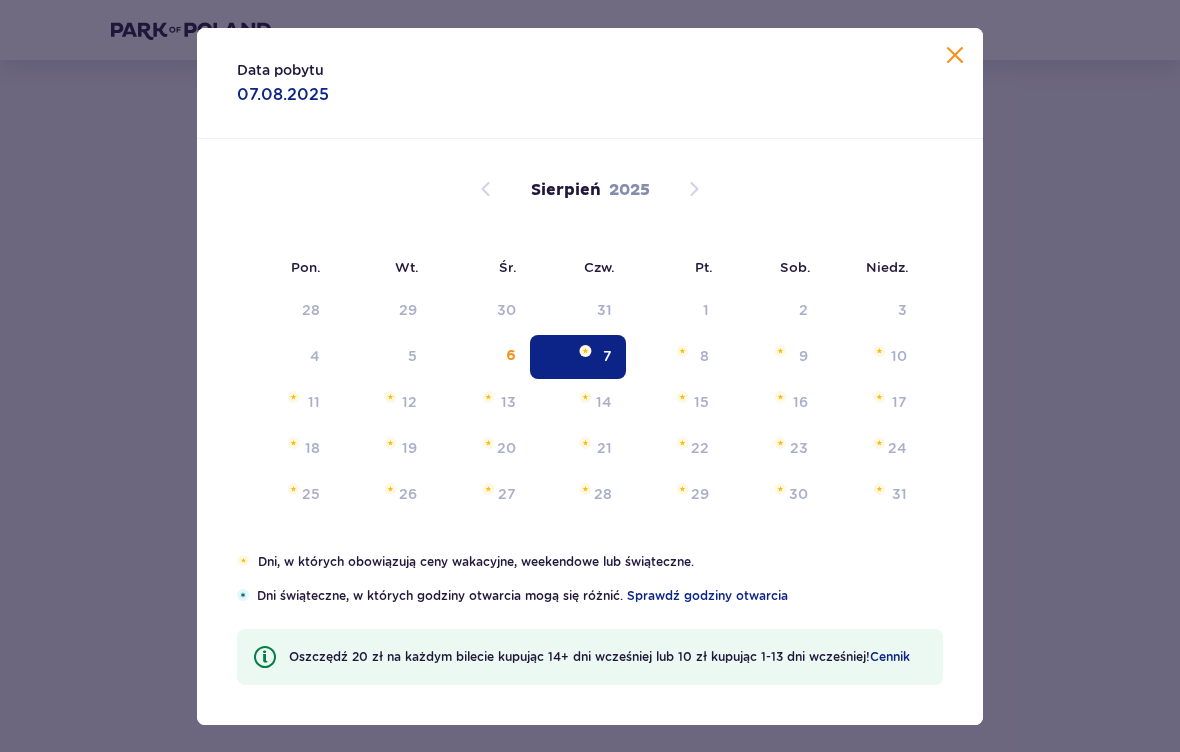 type on "07.08.25" 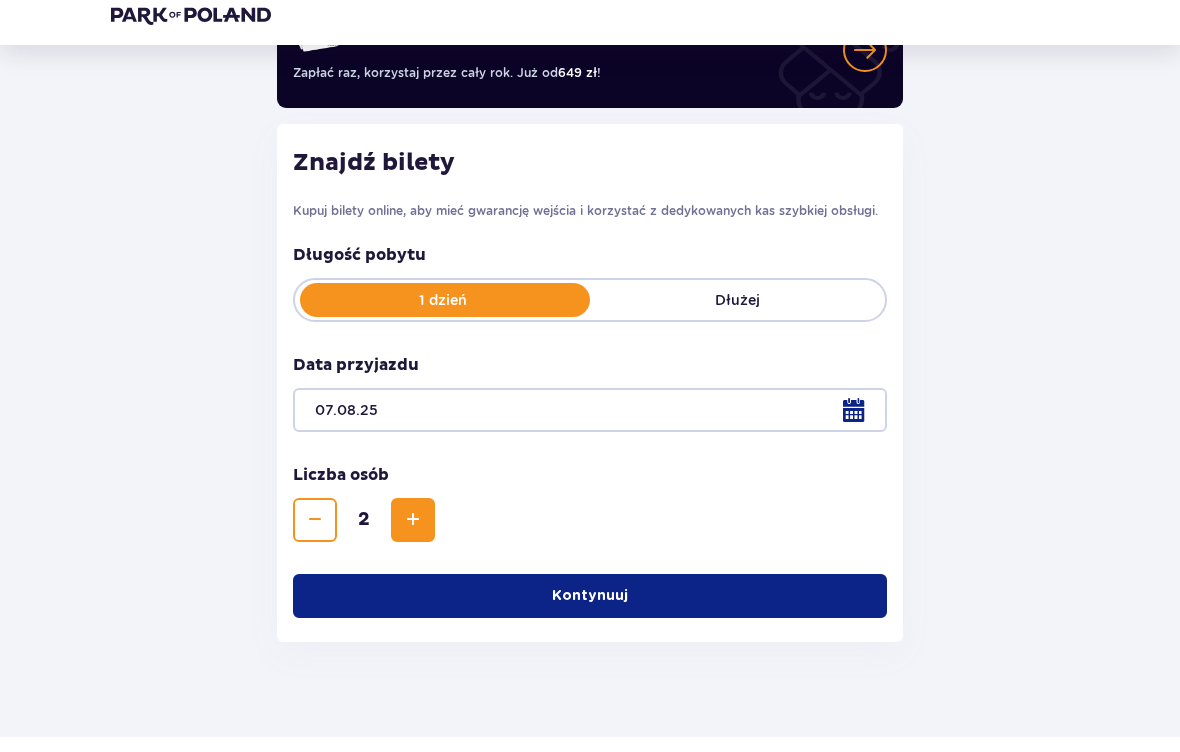 scroll, scrollTop: 187, scrollLeft: 0, axis: vertical 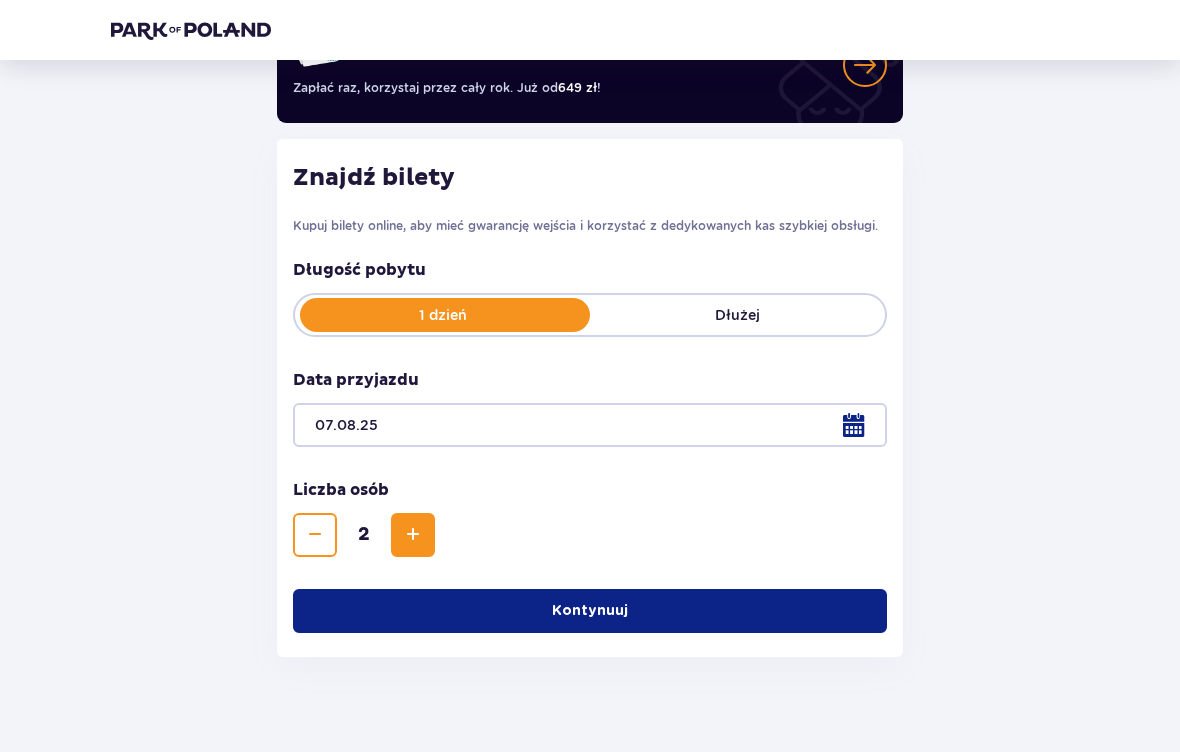 click on "Kontynuuj" at bounding box center (590, 611) 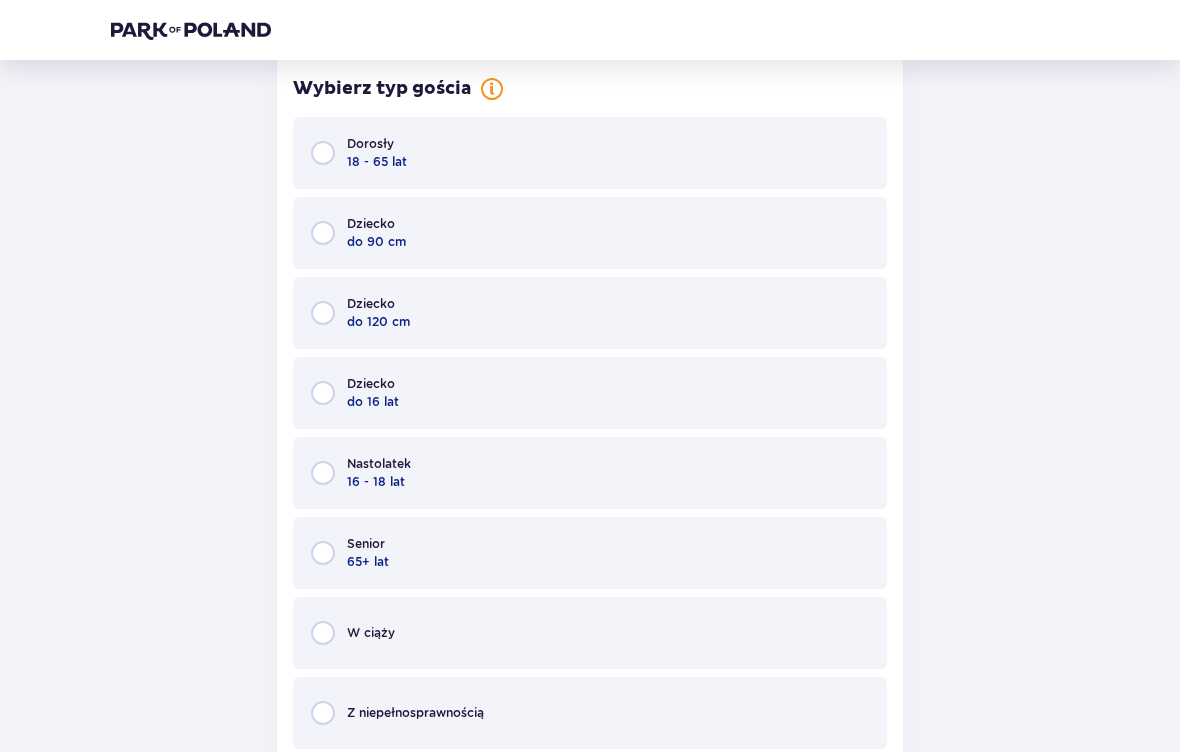 scroll, scrollTop: 870, scrollLeft: 0, axis: vertical 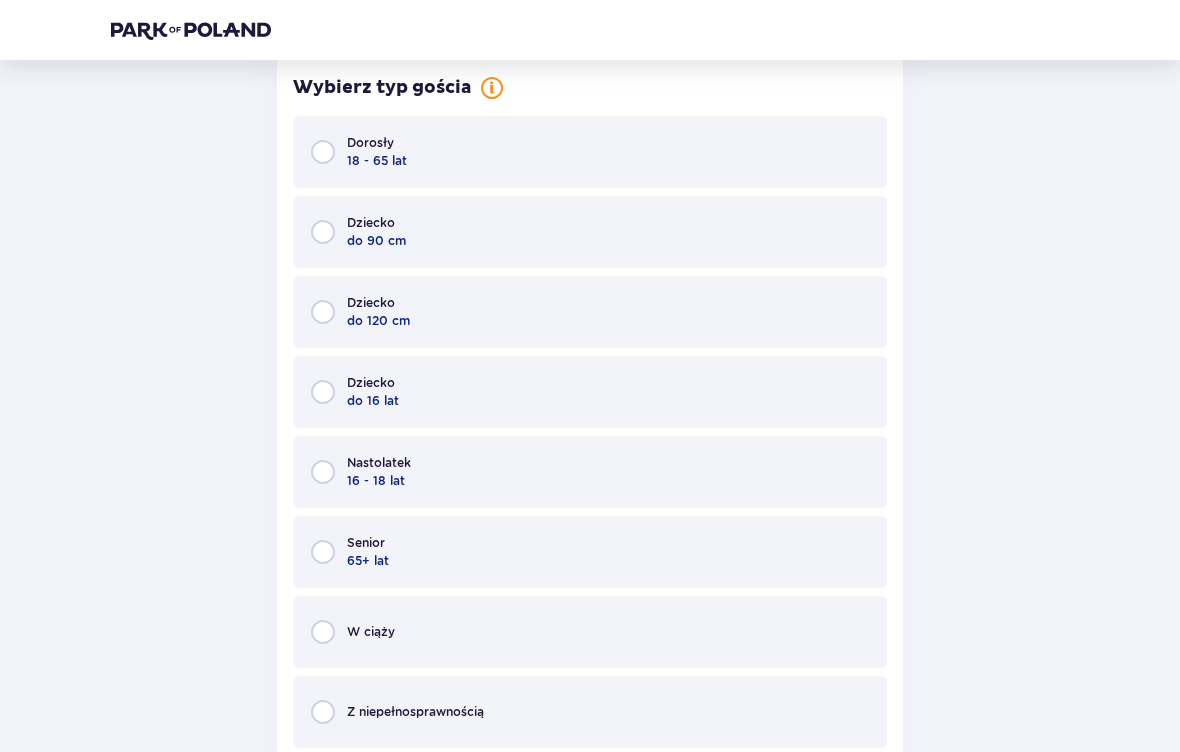 click on "Dorosły 18 - 65 lat" at bounding box center [590, 152] 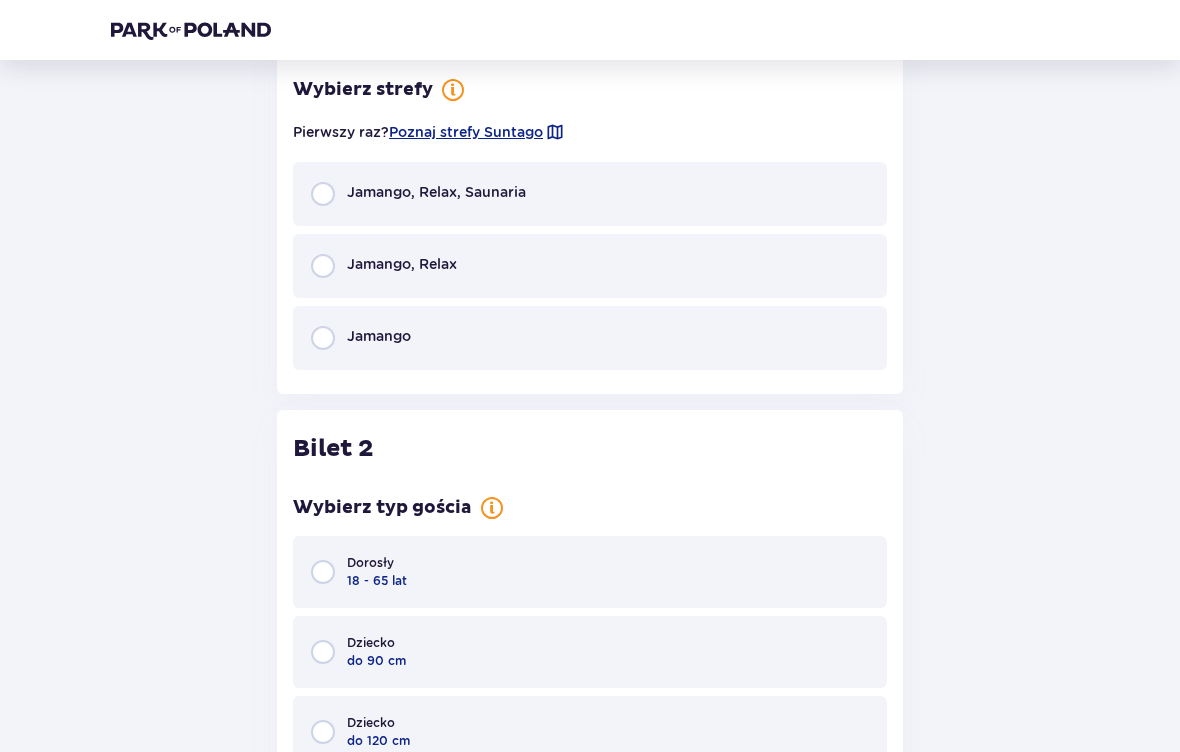 scroll, scrollTop: 1574, scrollLeft: 0, axis: vertical 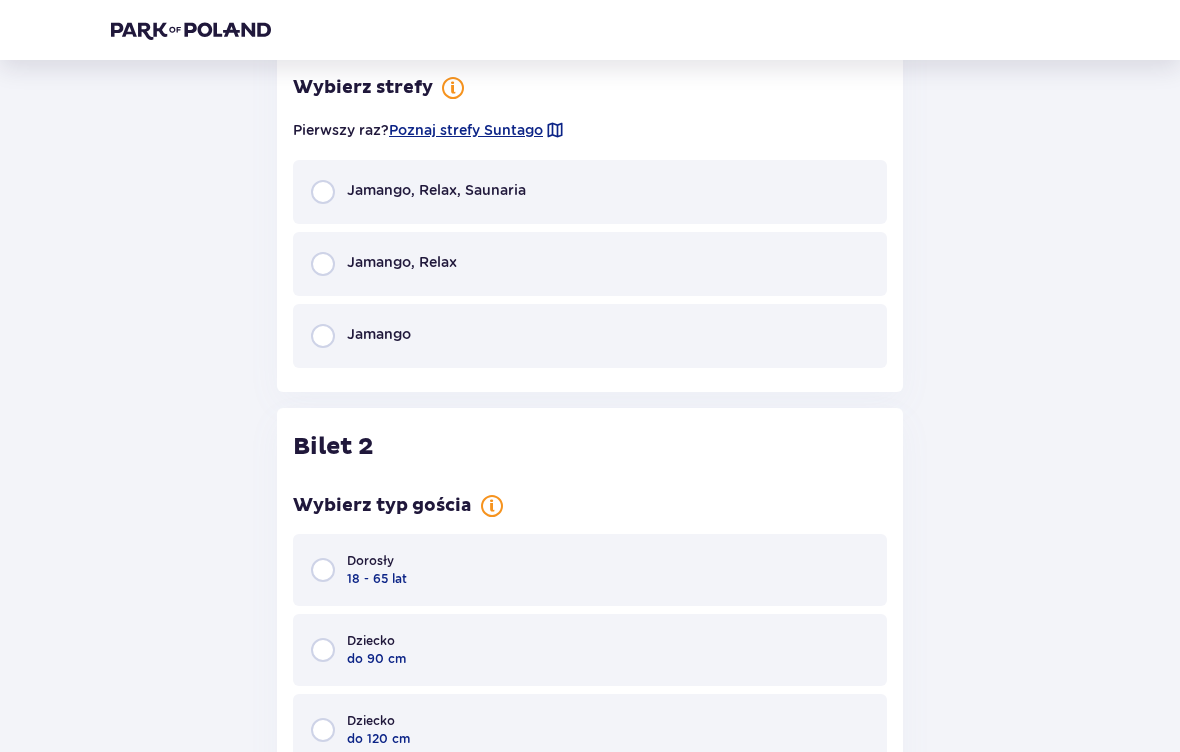 click on "Dorosły 18 - 65 lat" at bounding box center [590, 570] 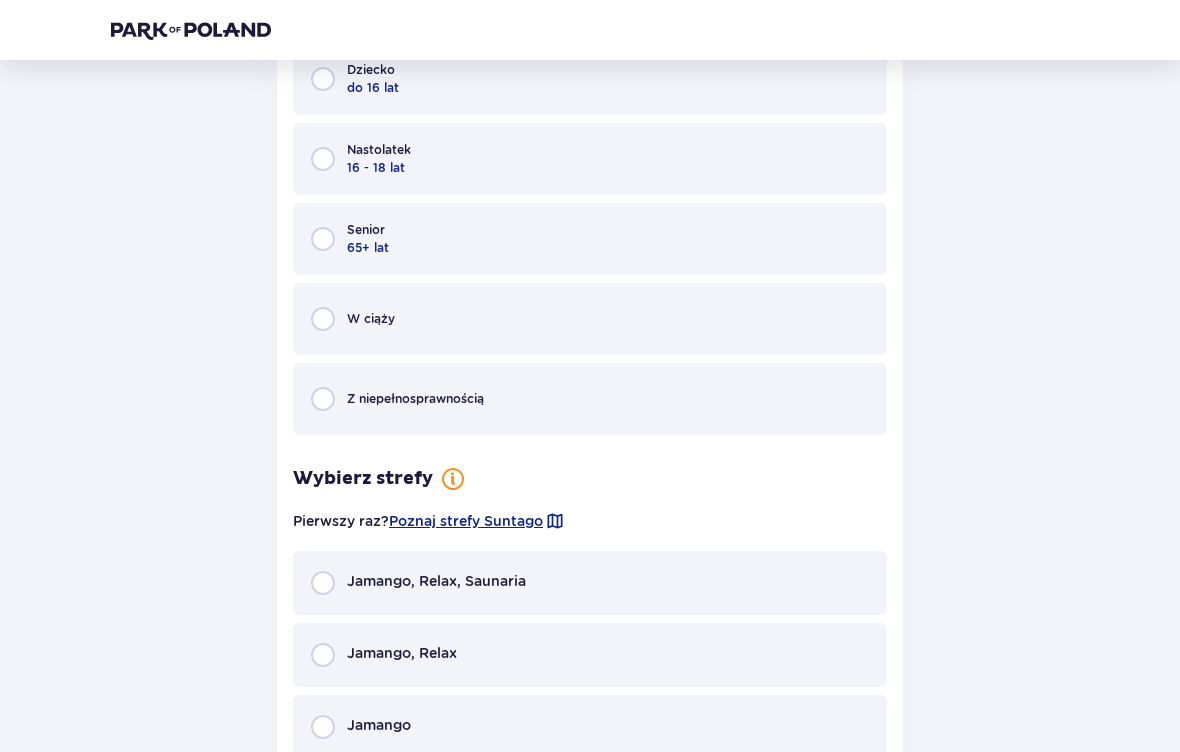 scroll, scrollTop: 2515, scrollLeft: 0, axis: vertical 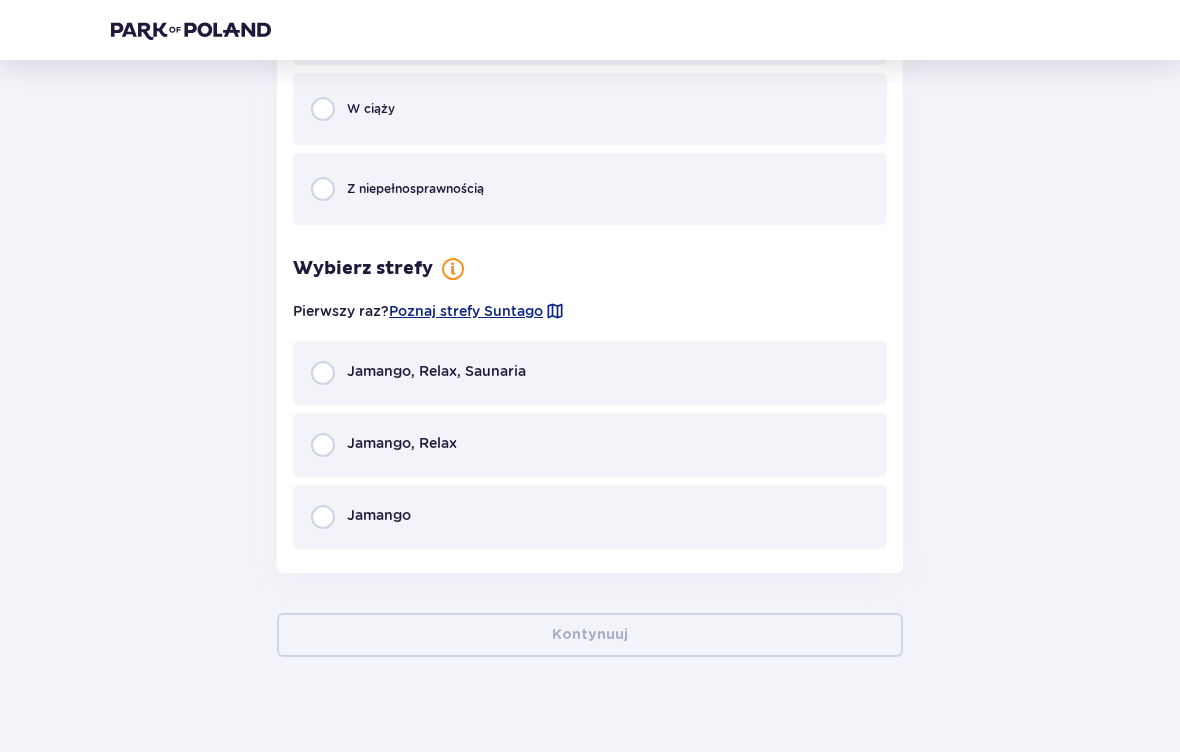 click on "Jamango, Relax" at bounding box center [402, 443] 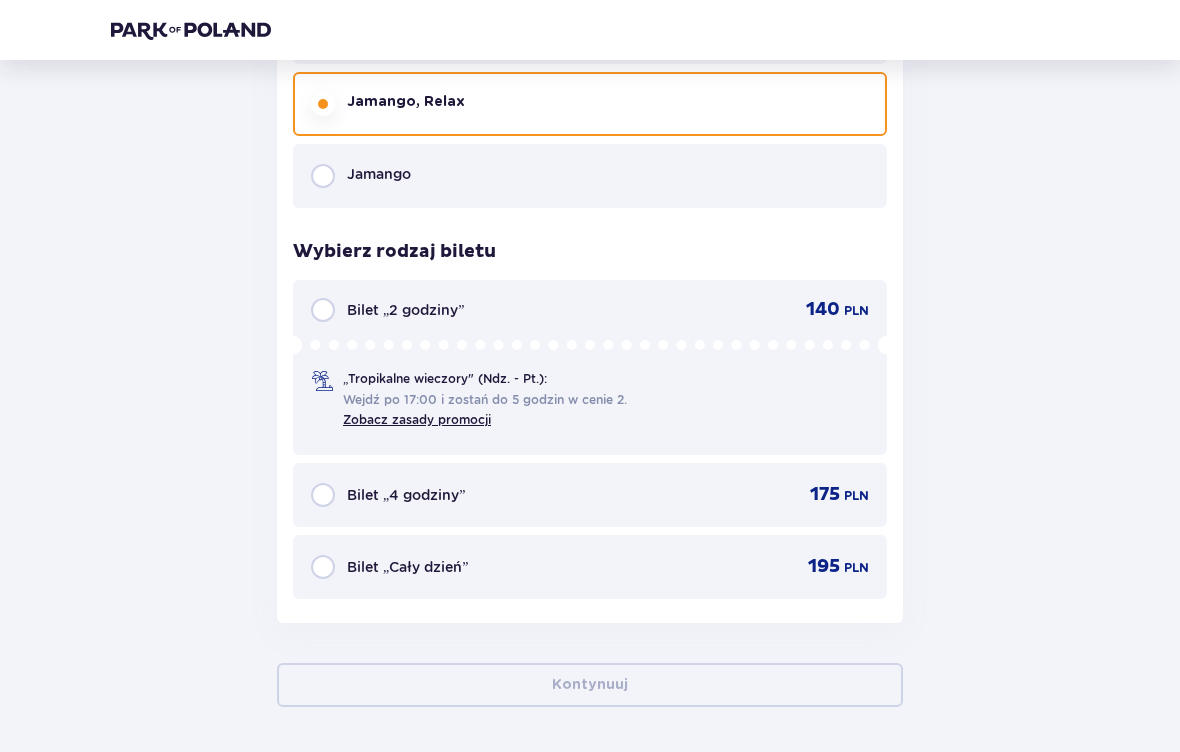 scroll, scrollTop: 2902, scrollLeft: 0, axis: vertical 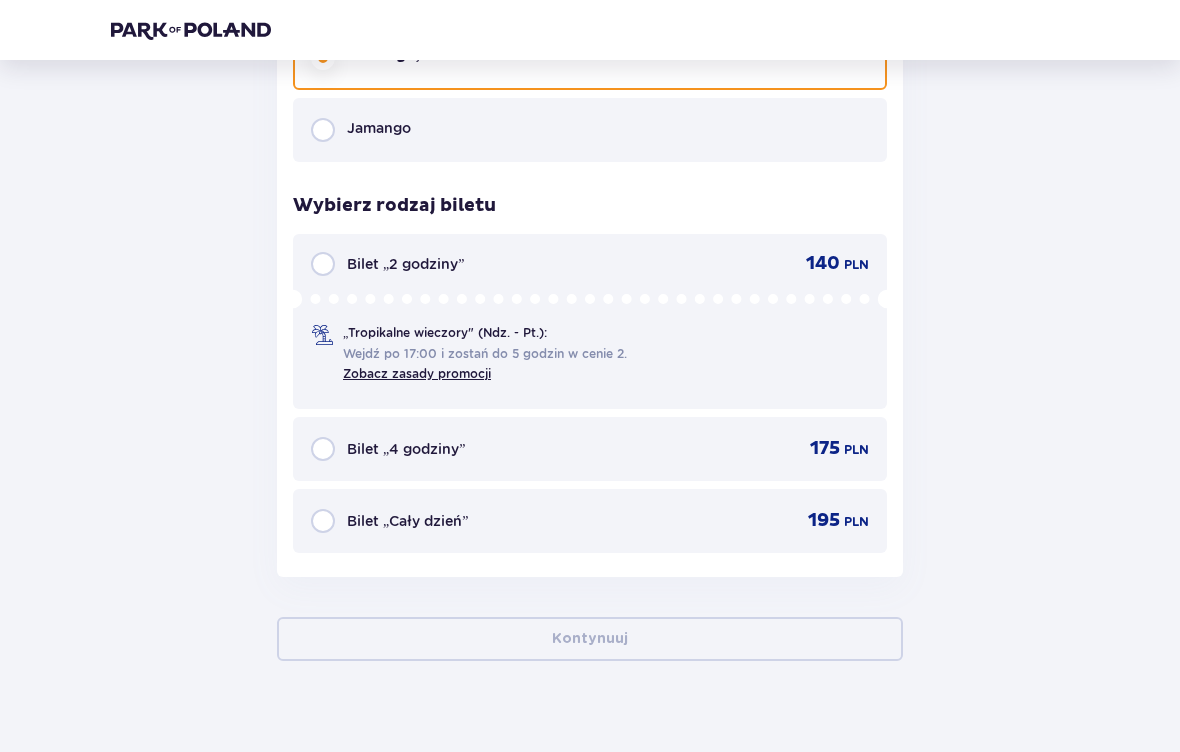 click on "Bilet „4 godziny”   175 PLN" at bounding box center (590, 449) 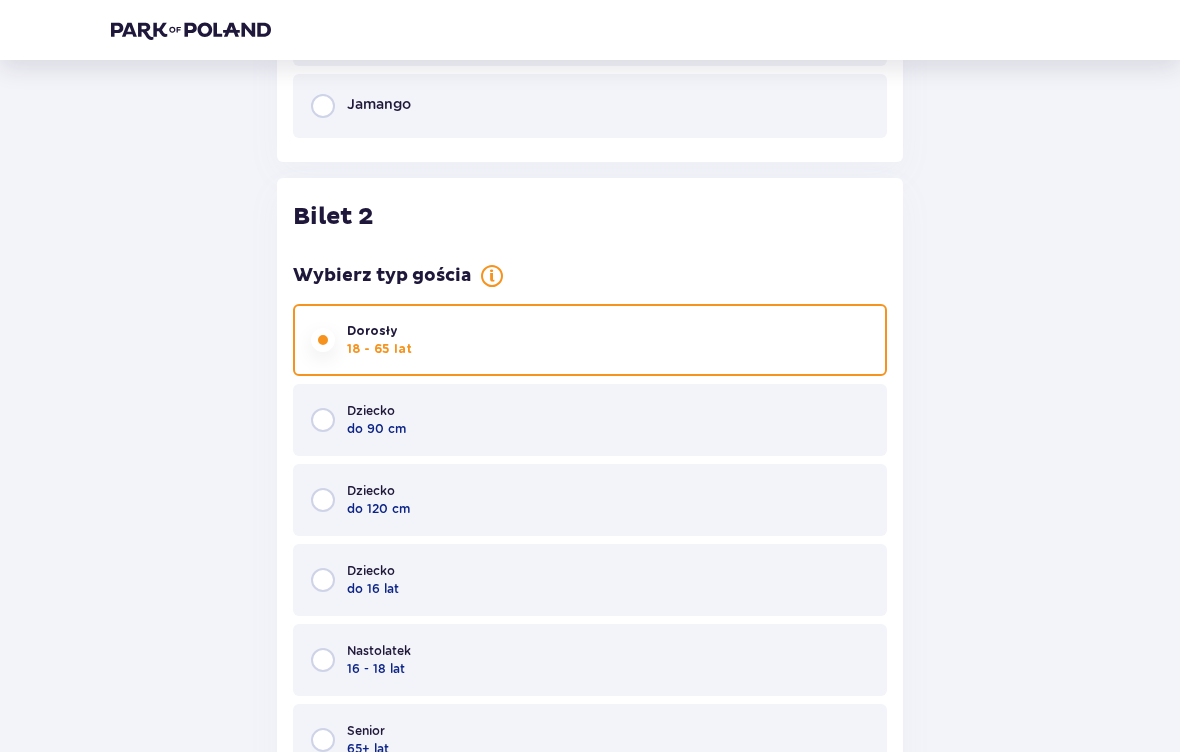 scroll, scrollTop: 784, scrollLeft: 0, axis: vertical 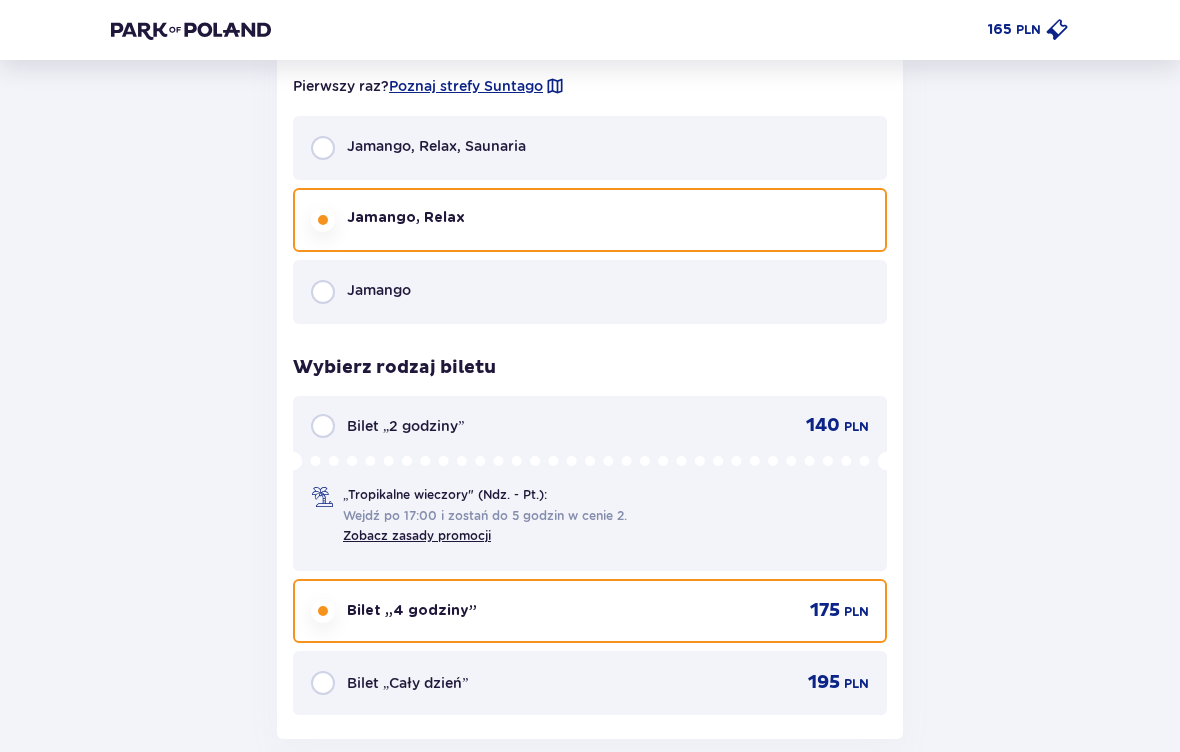click on "Jamango" at bounding box center (590, 292) 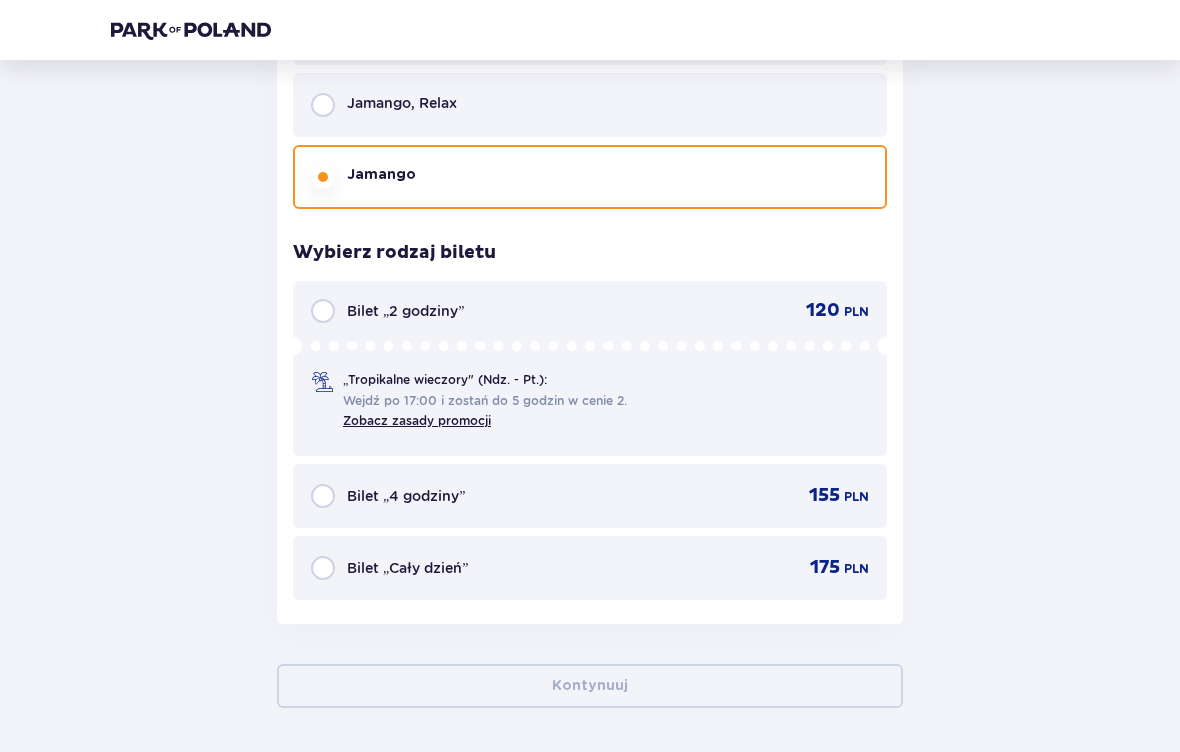 scroll, scrollTop: 2844, scrollLeft: 0, axis: vertical 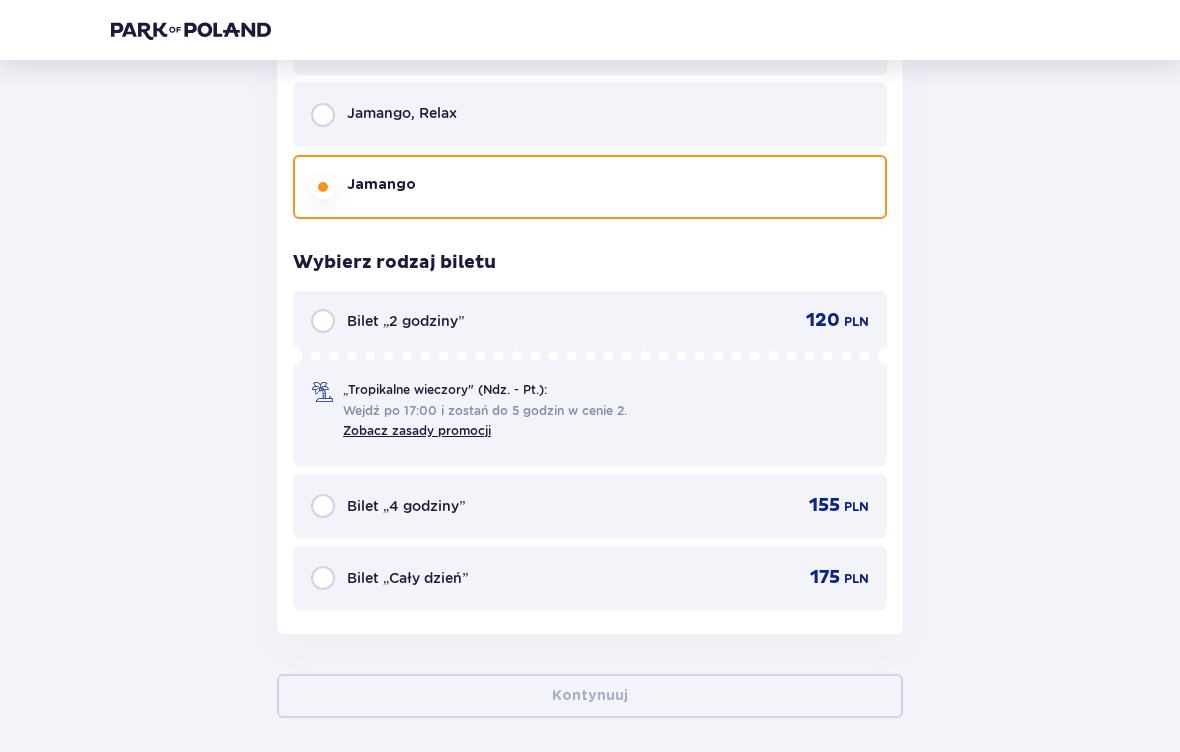 click on "Jamango, Relax" at bounding box center (590, 116) 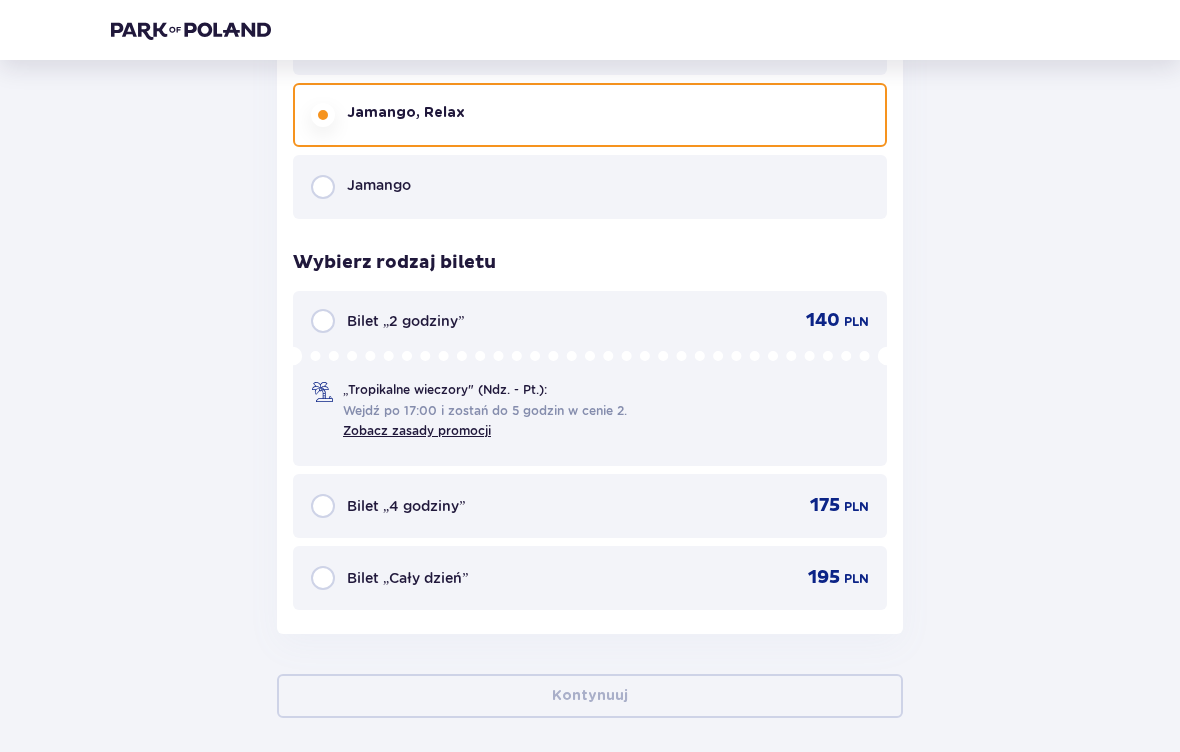 click on "Bilet „4 godziny”   175 PLN" at bounding box center (590, 506) 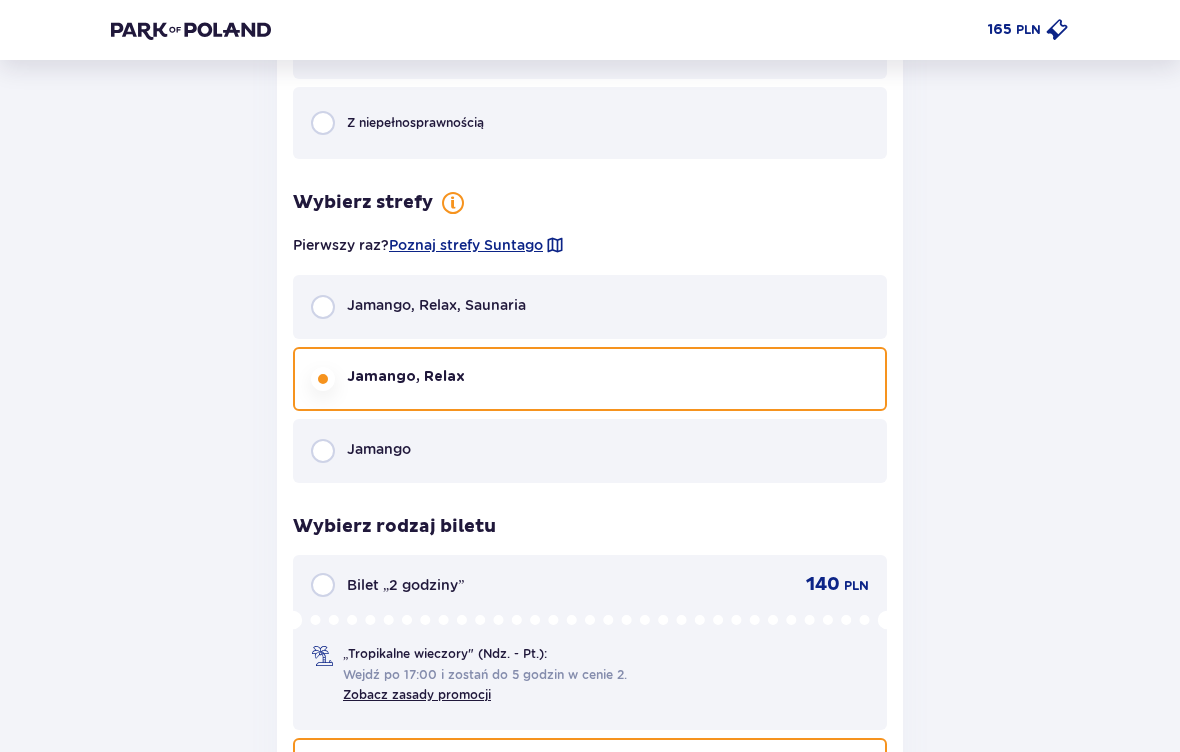 scroll, scrollTop: 2902, scrollLeft: 0, axis: vertical 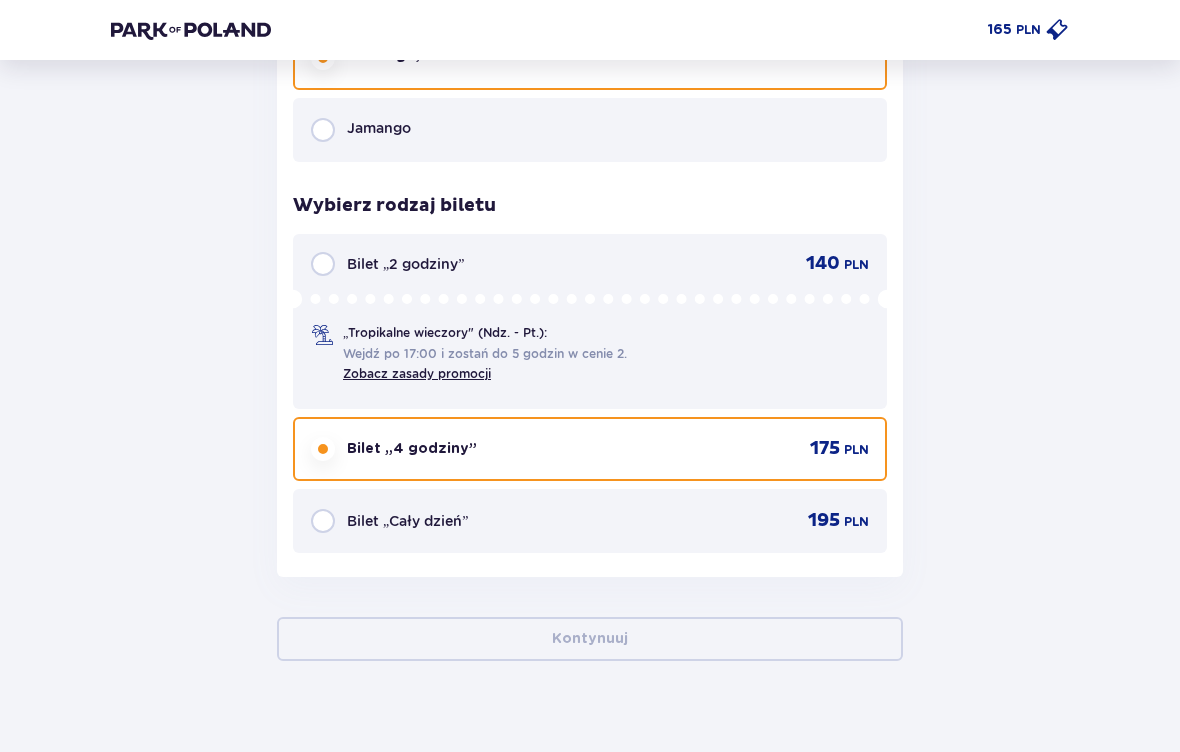 click on "175 PLN" at bounding box center [824, 449] 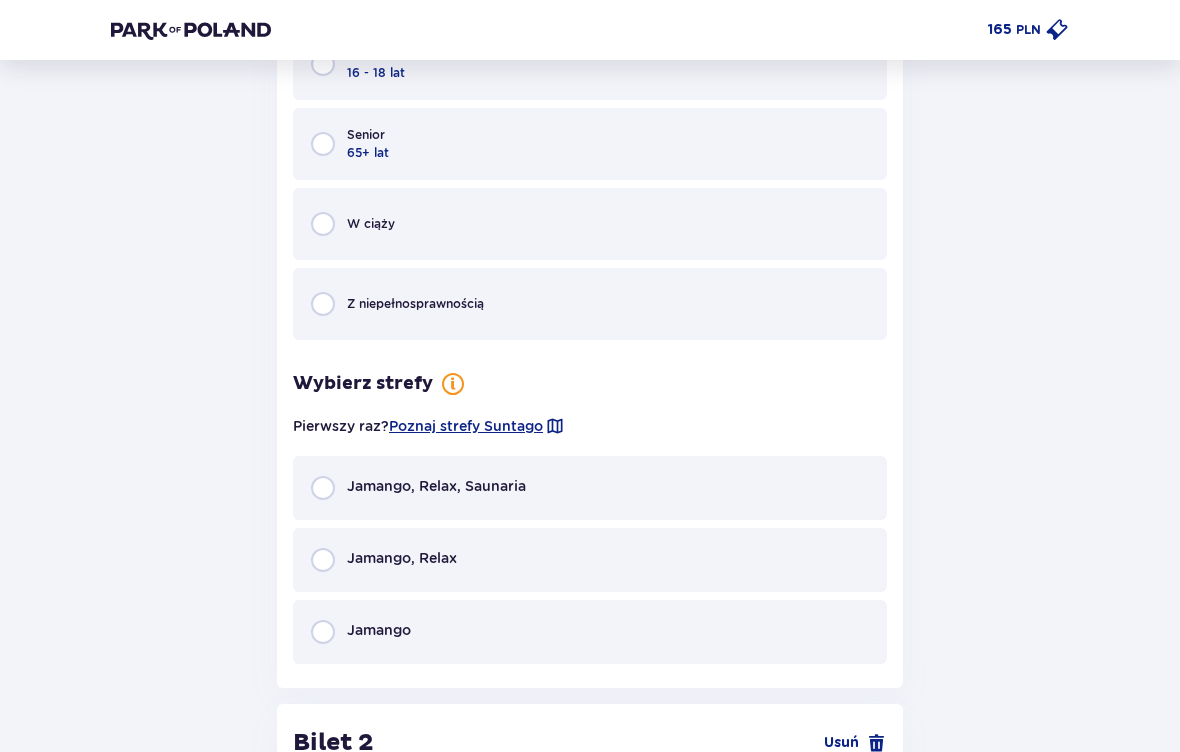 scroll, scrollTop: 1277, scrollLeft: 0, axis: vertical 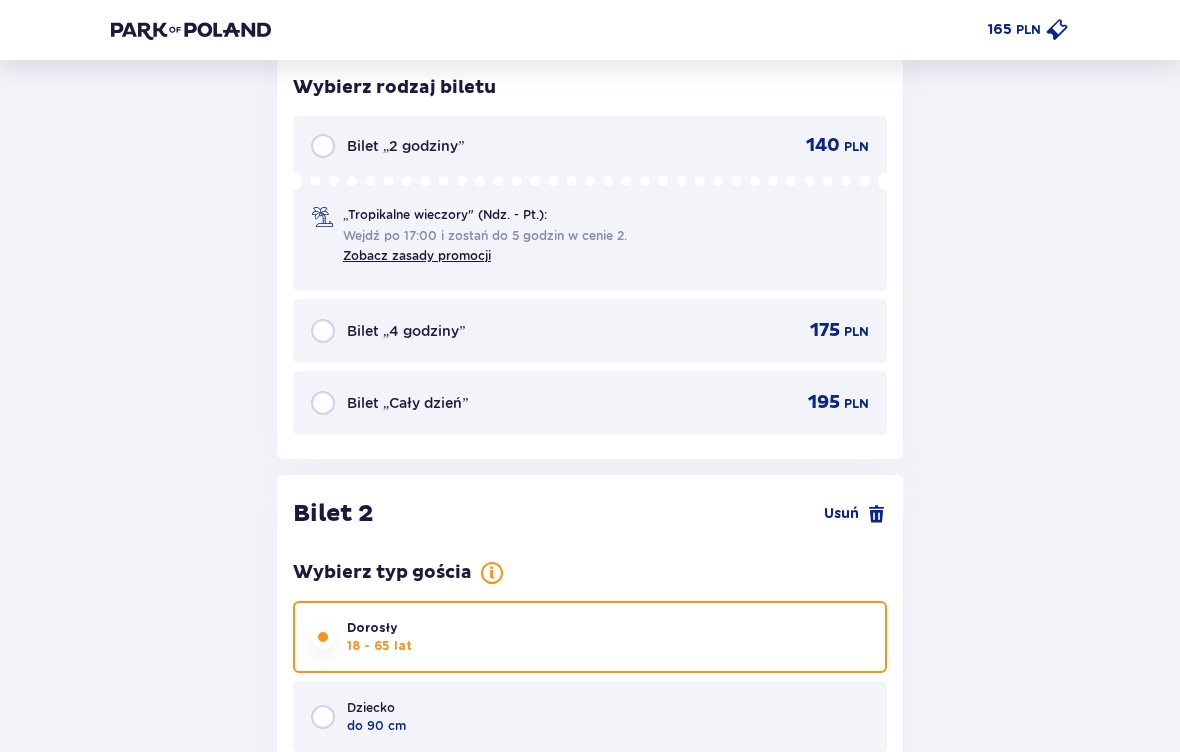 click on "Bilet „4 godziny”   175 PLN" at bounding box center (590, 331) 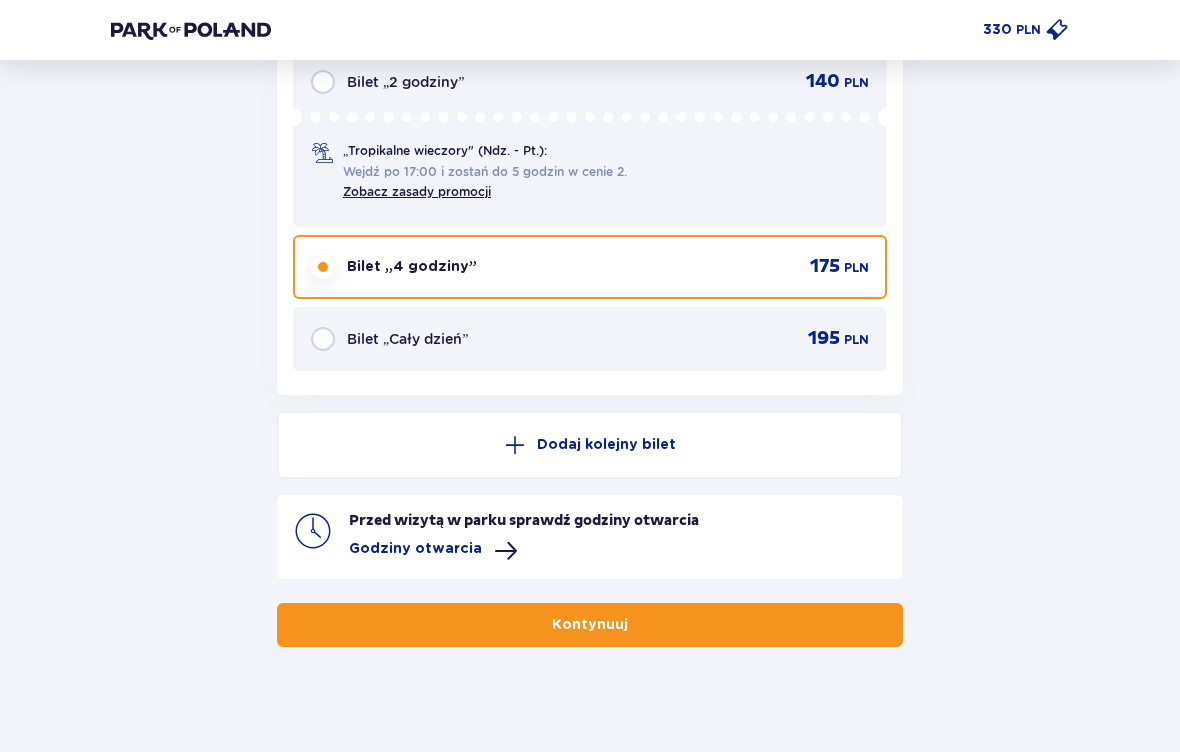 scroll, scrollTop: 3482, scrollLeft: 0, axis: vertical 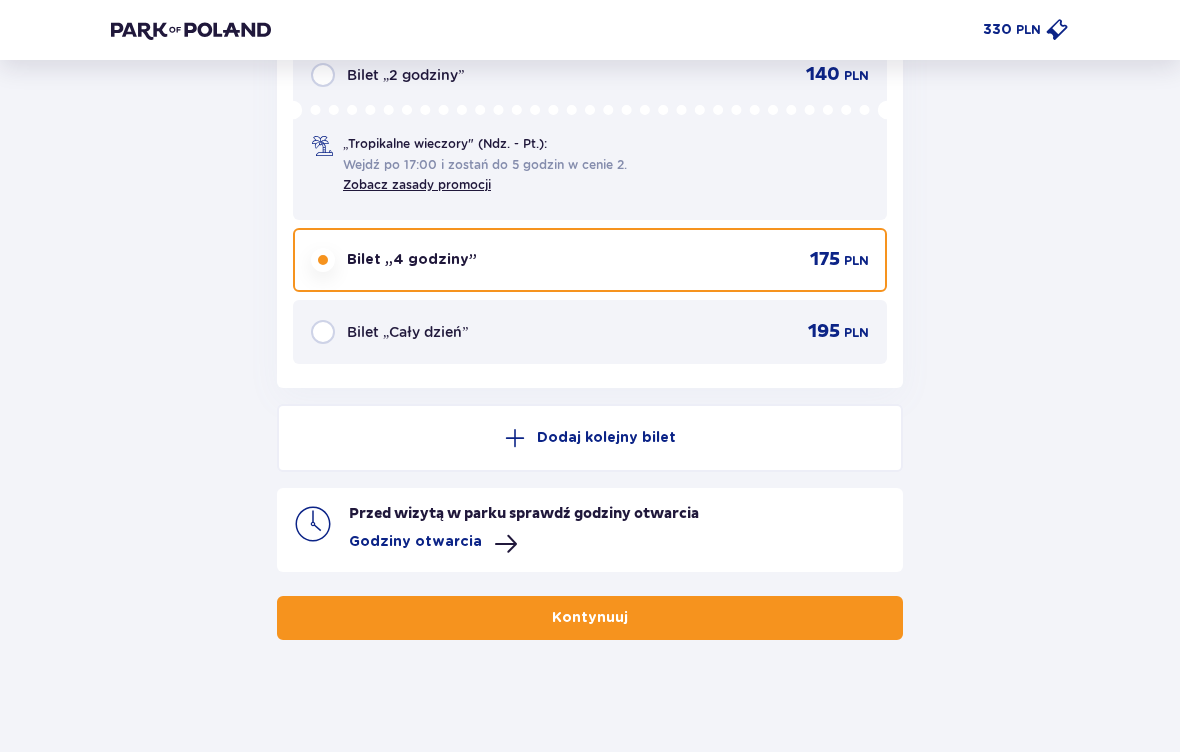 click on "Przed wizytą w parku sprawdź godziny otwarcia Godziny otwarcia" at bounding box center [618, 530] 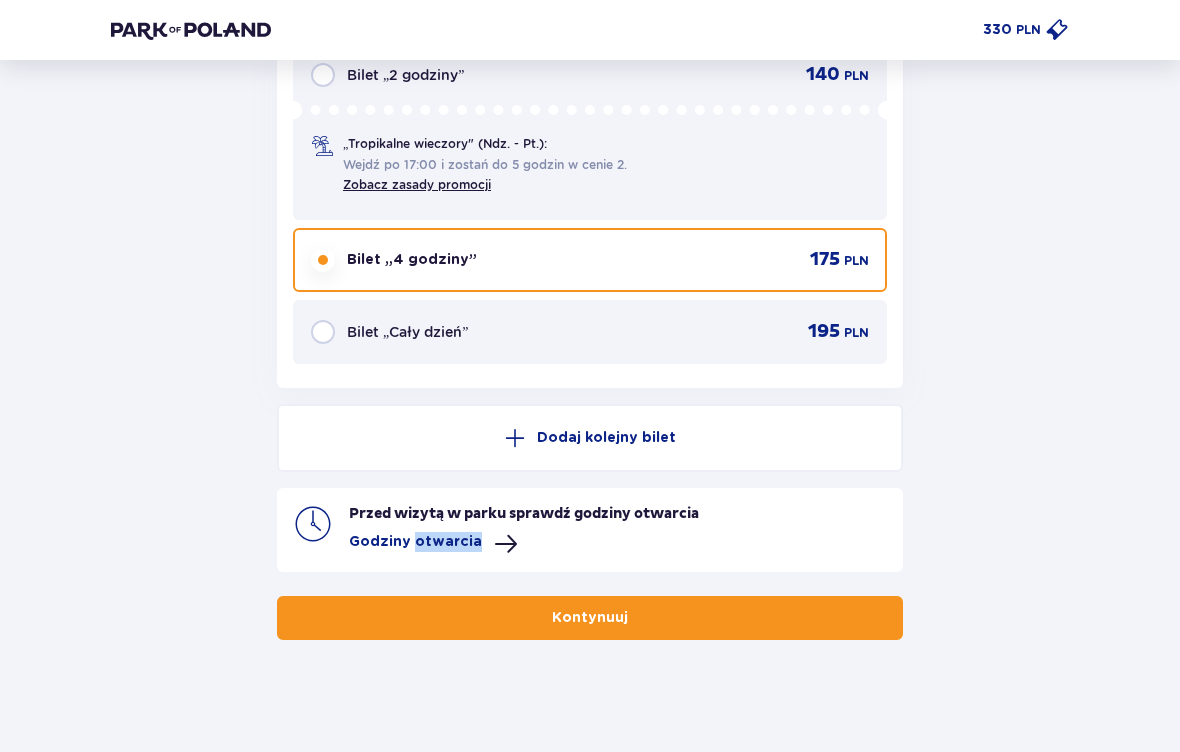 click at bounding box center (506, 544) 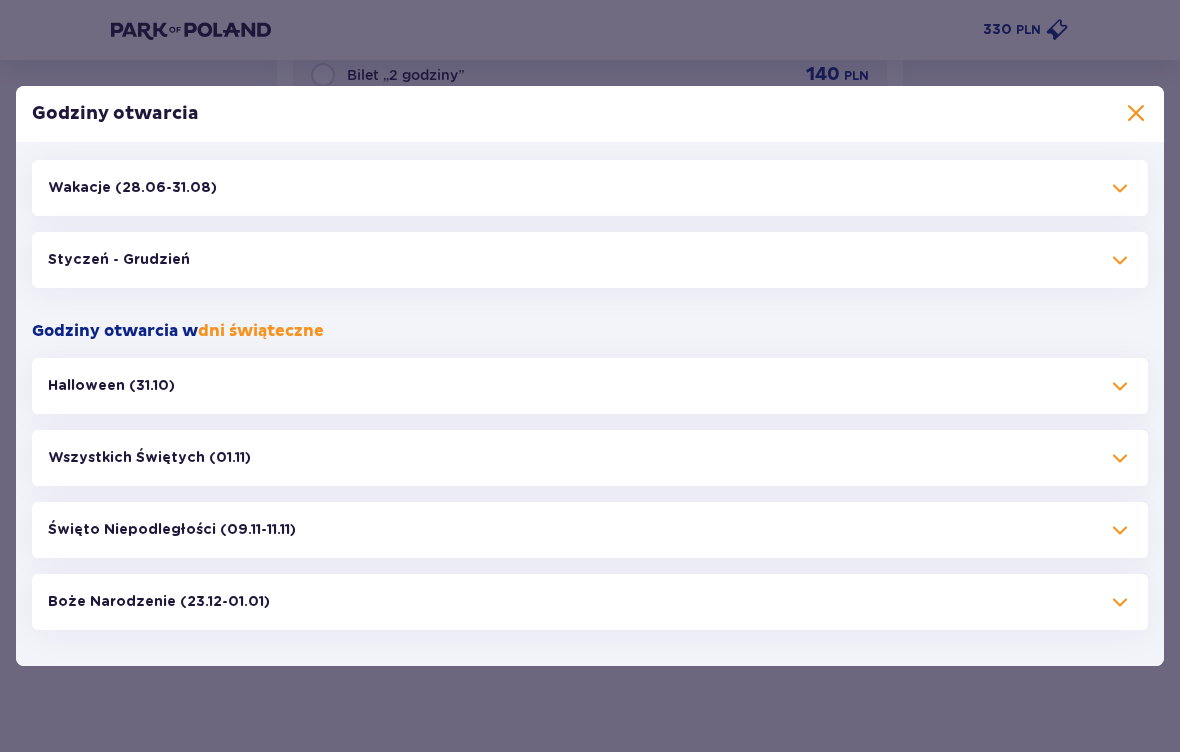 click on "Wakacje (28.06-31.08)" at bounding box center [590, 188] 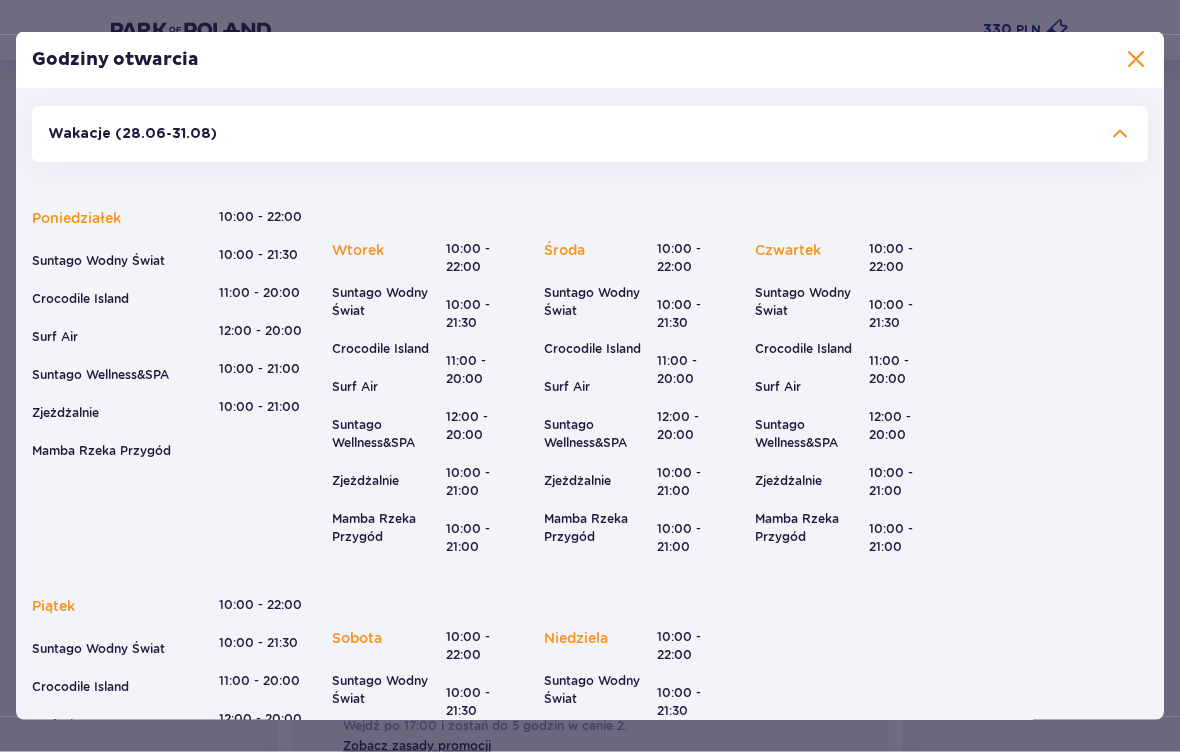 click at bounding box center [1136, 60] 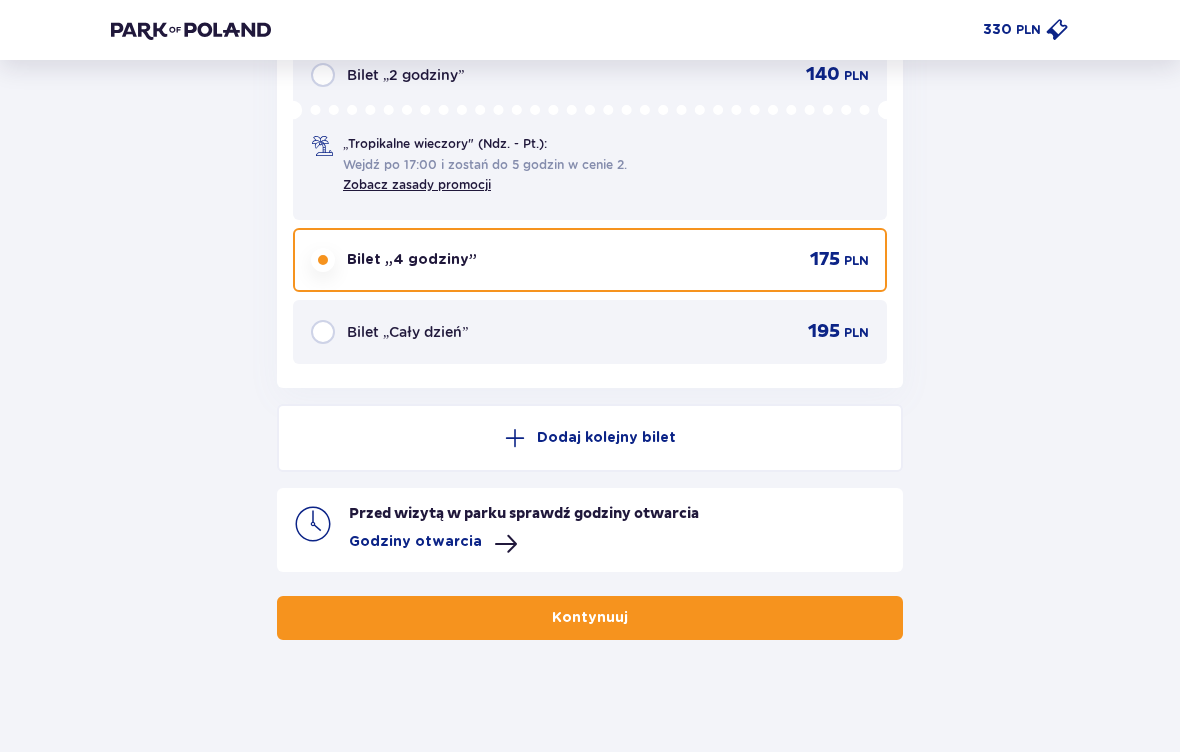 click on "Kontynuuj" at bounding box center (590, 618) 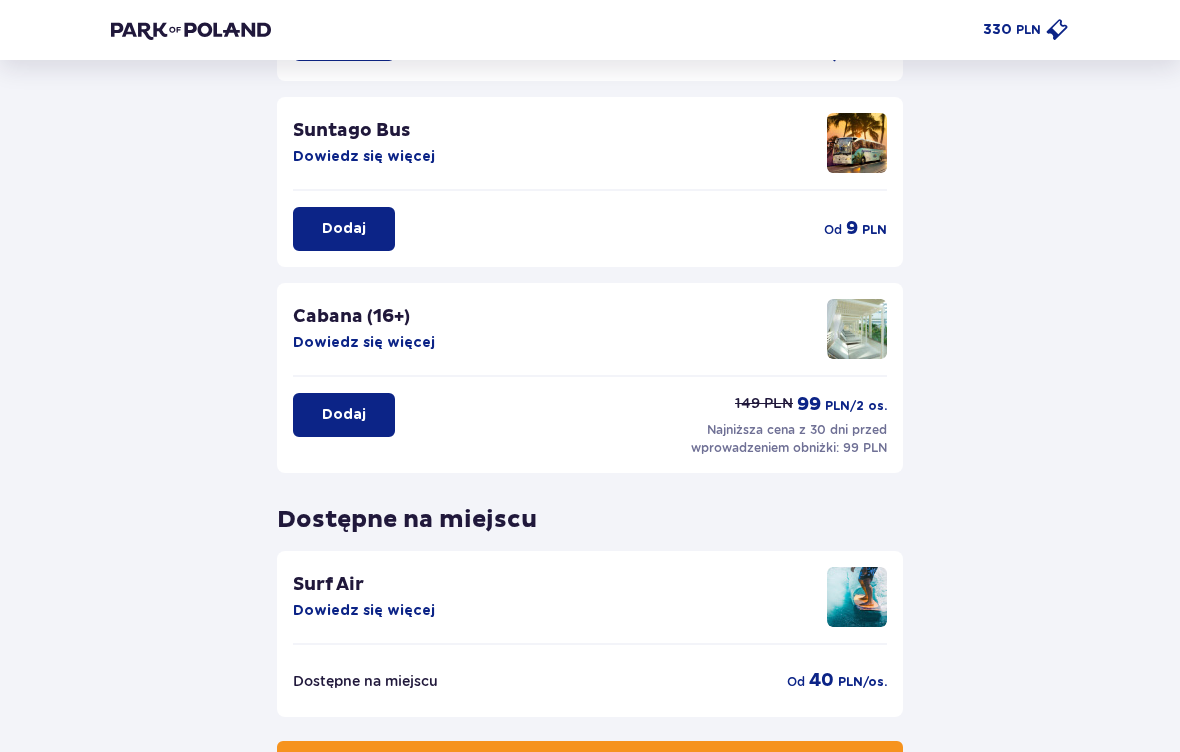 scroll, scrollTop: 429, scrollLeft: 0, axis: vertical 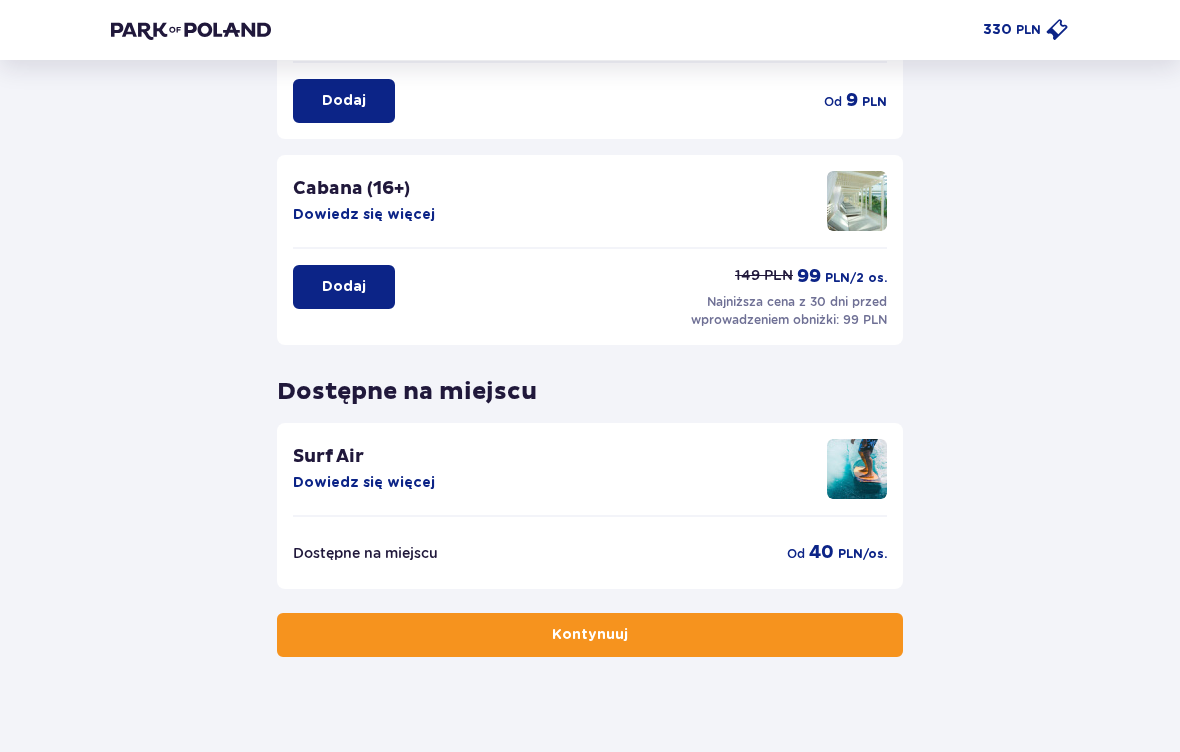 click on "Kontynuuj" at bounding box center [590, 635] 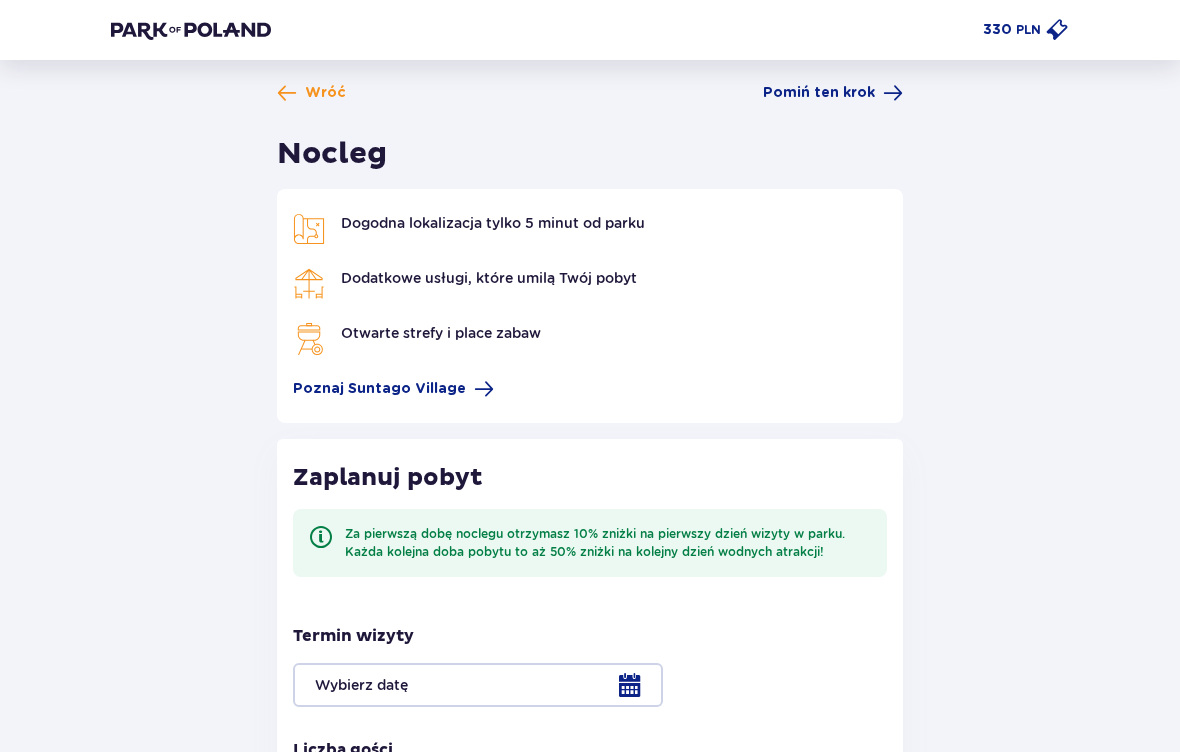 scroll, scrollTop: 0, scrollLeft: 0, axis: both 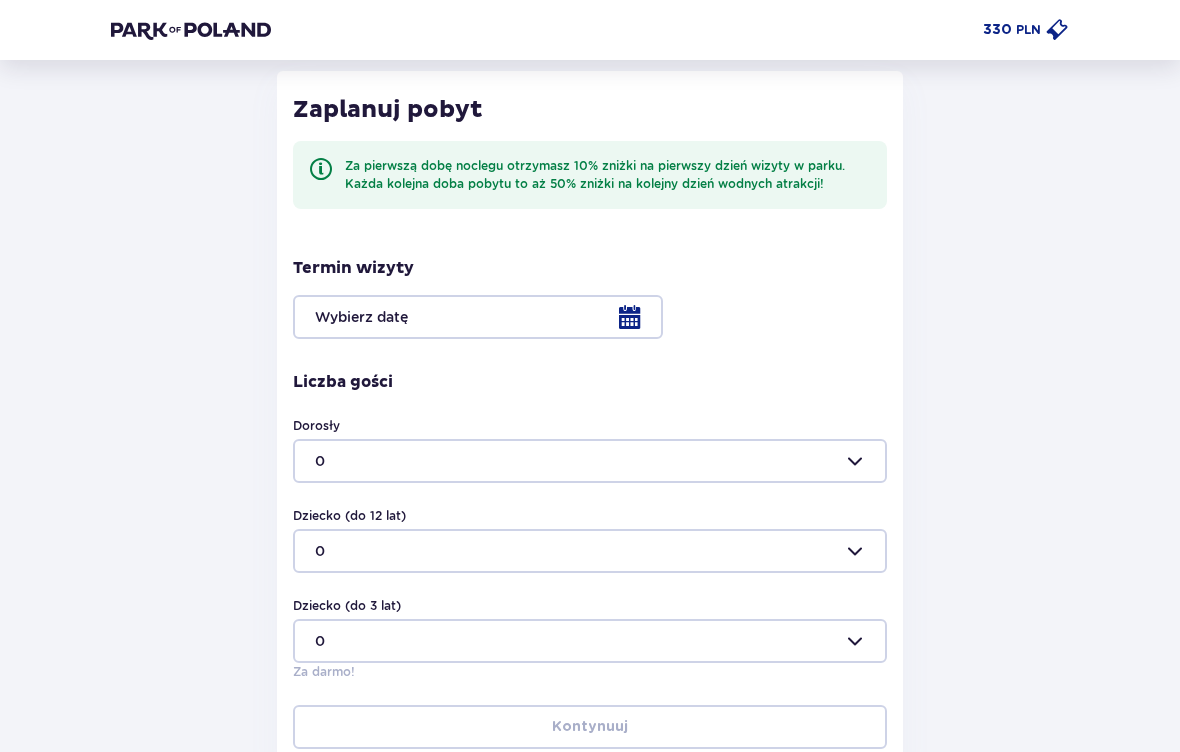 click at bounding box center (590, 462) 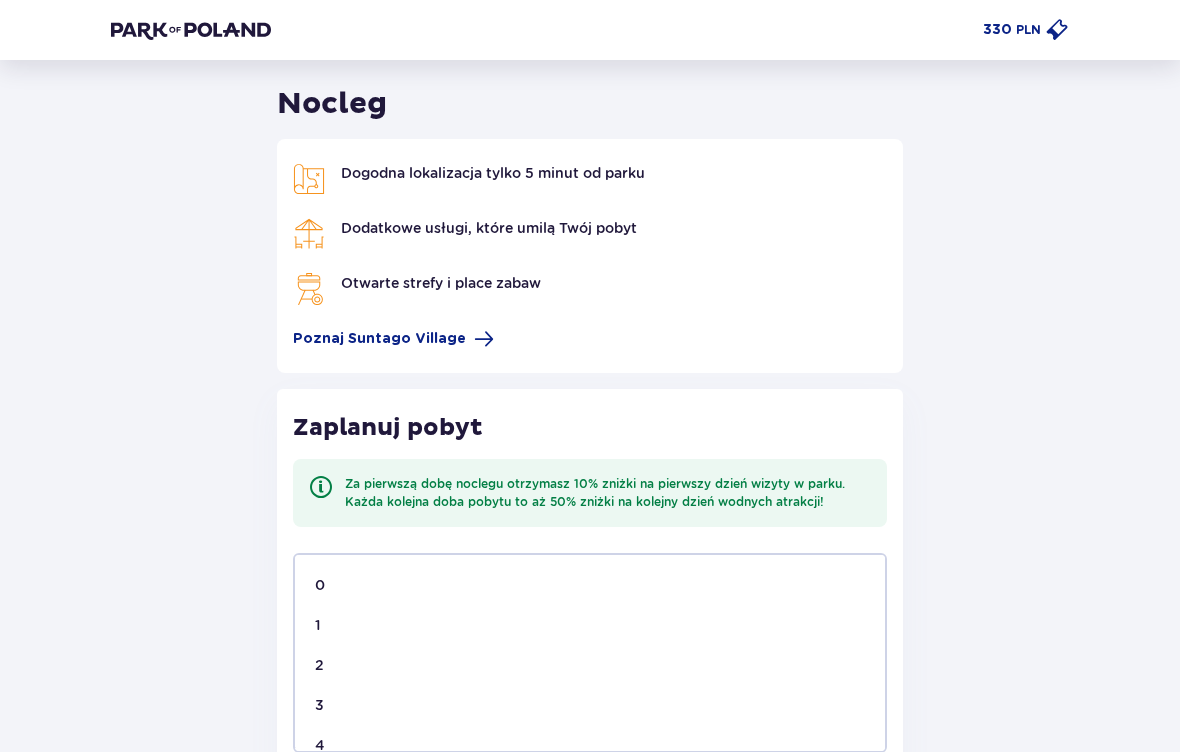 scroll, scrollTop: 46, scrollLeft: 0, axis: vertical 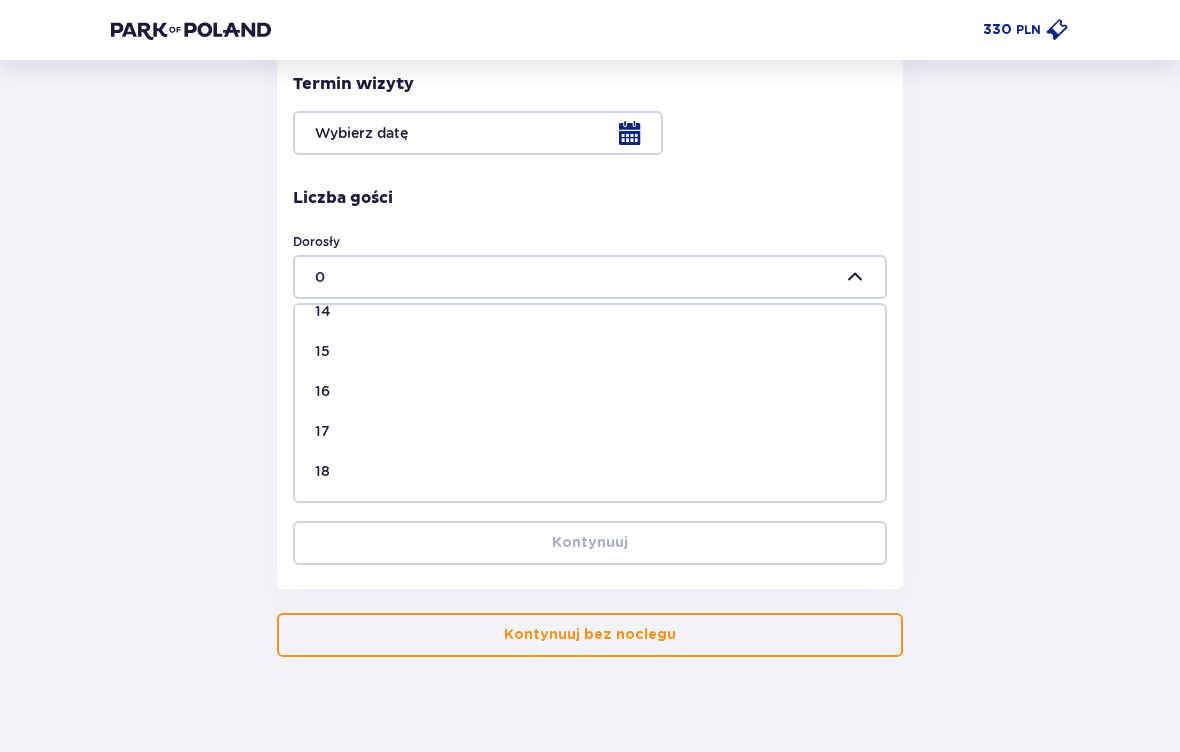 click on "Kontynuuj bez noclegu" at bounding box center (590, 635) 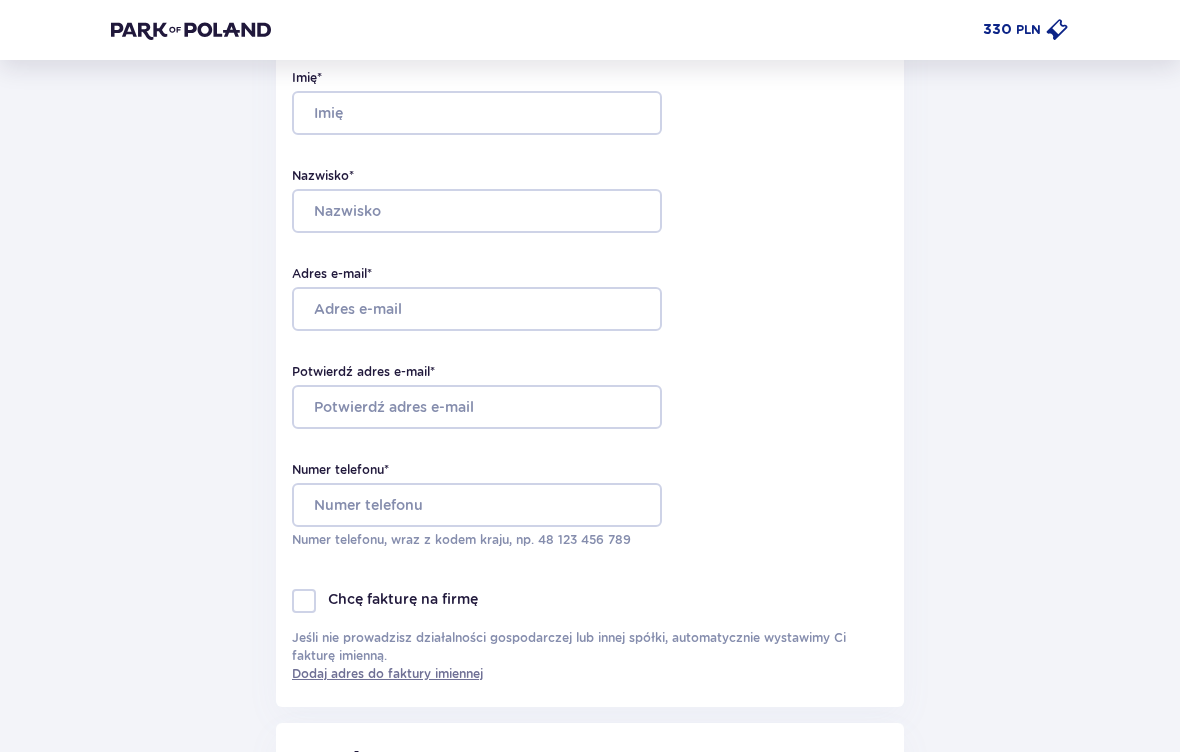 type on "[FIRST]" 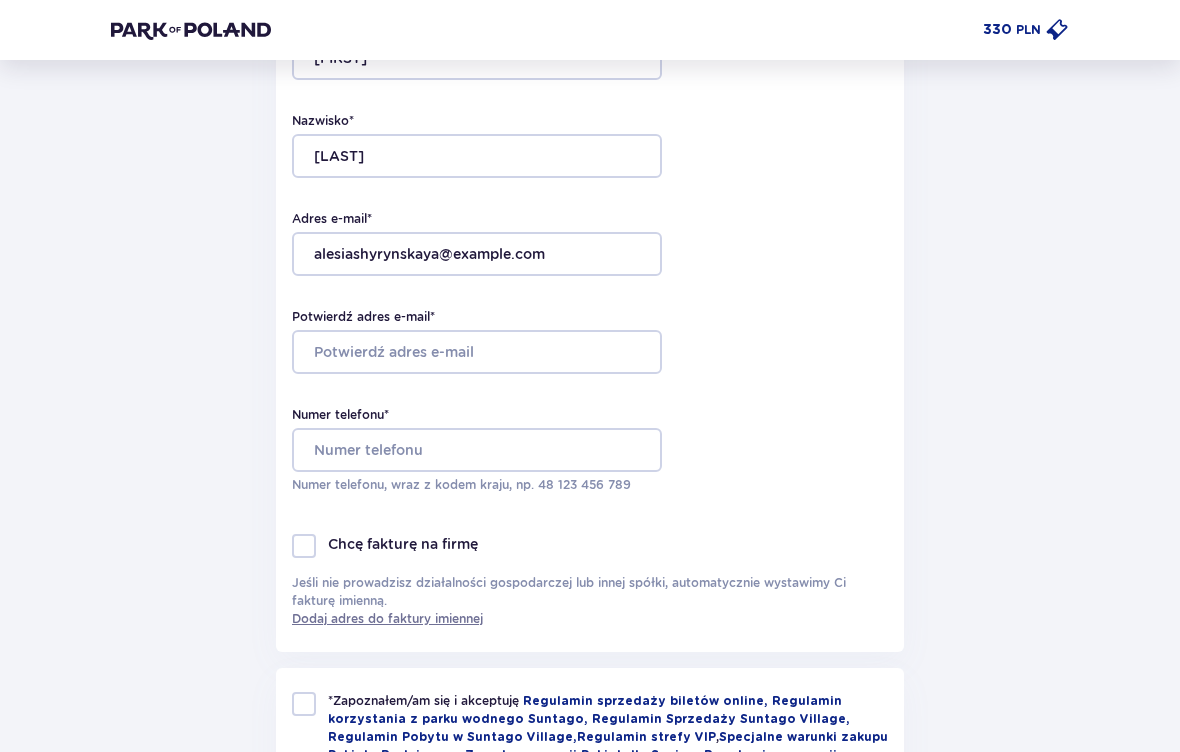 scroll, scrollTop: 268, scrollLeft: 0, axis: vertical 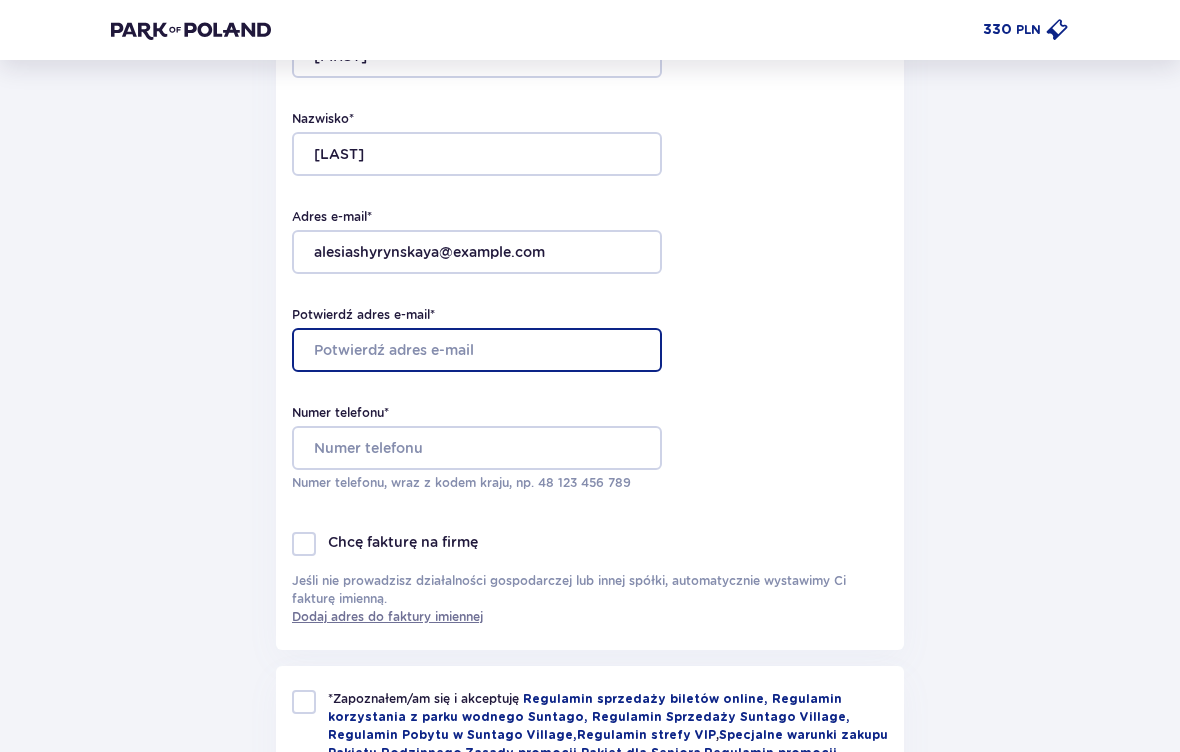 click on "Potwierdź adres e-mail *" at bounding box center (477, 350) 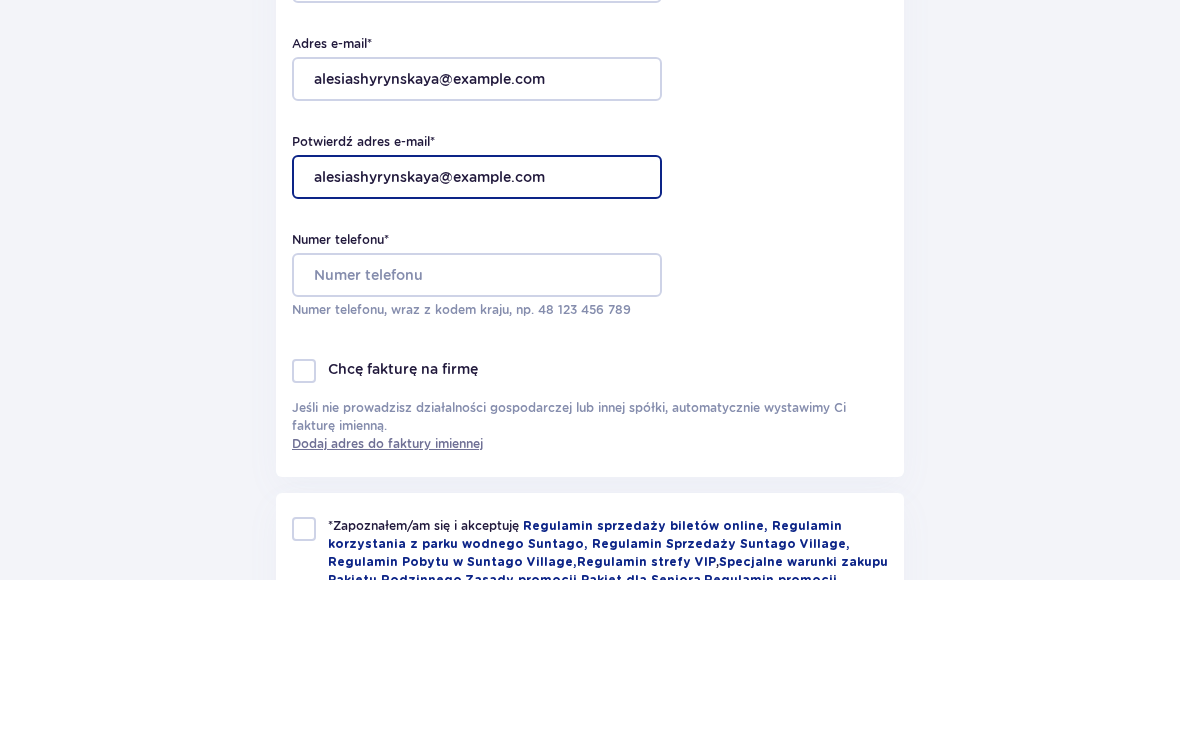type on "alesiashyrynskaya@example.com" 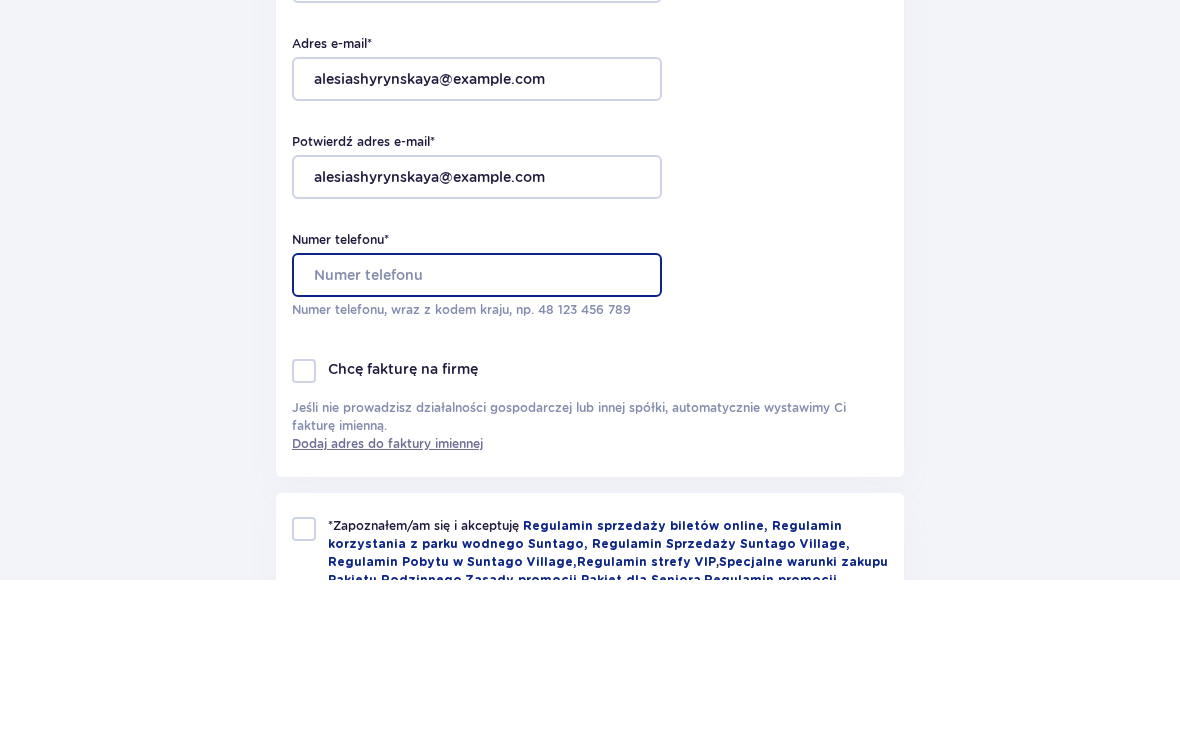 click on "Numer telefonu *" at bounding box center [477, 448] 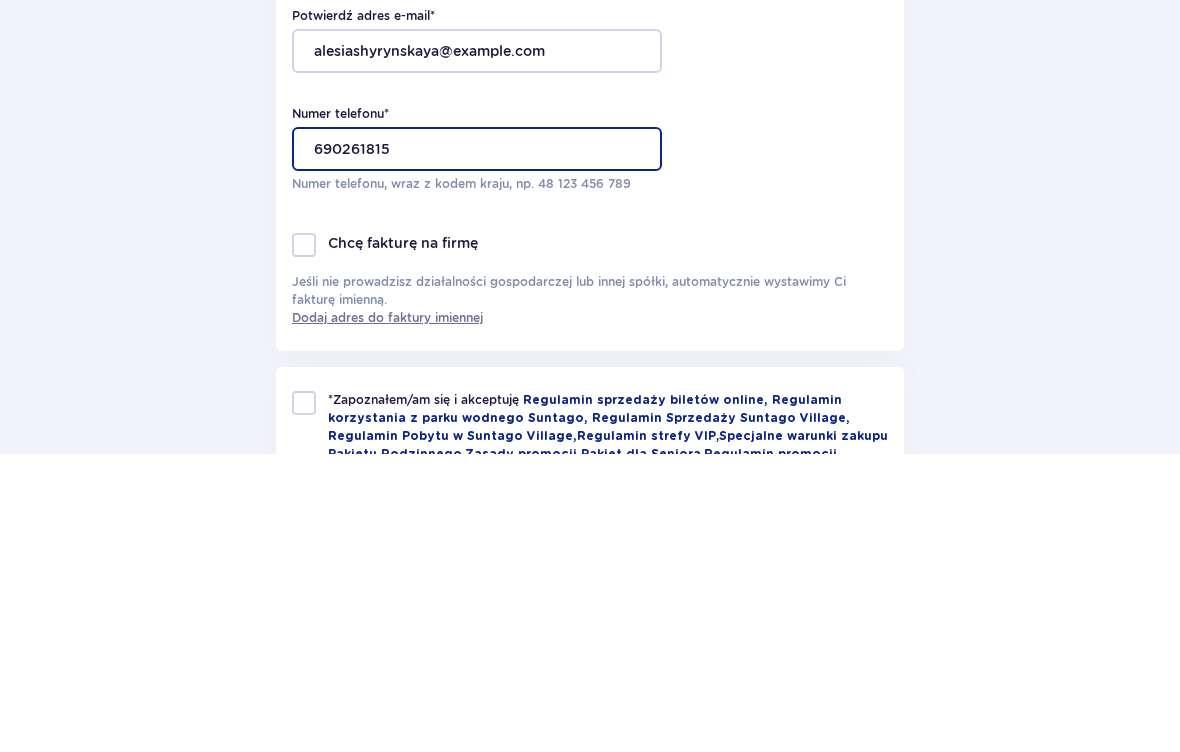 type on "690261815" 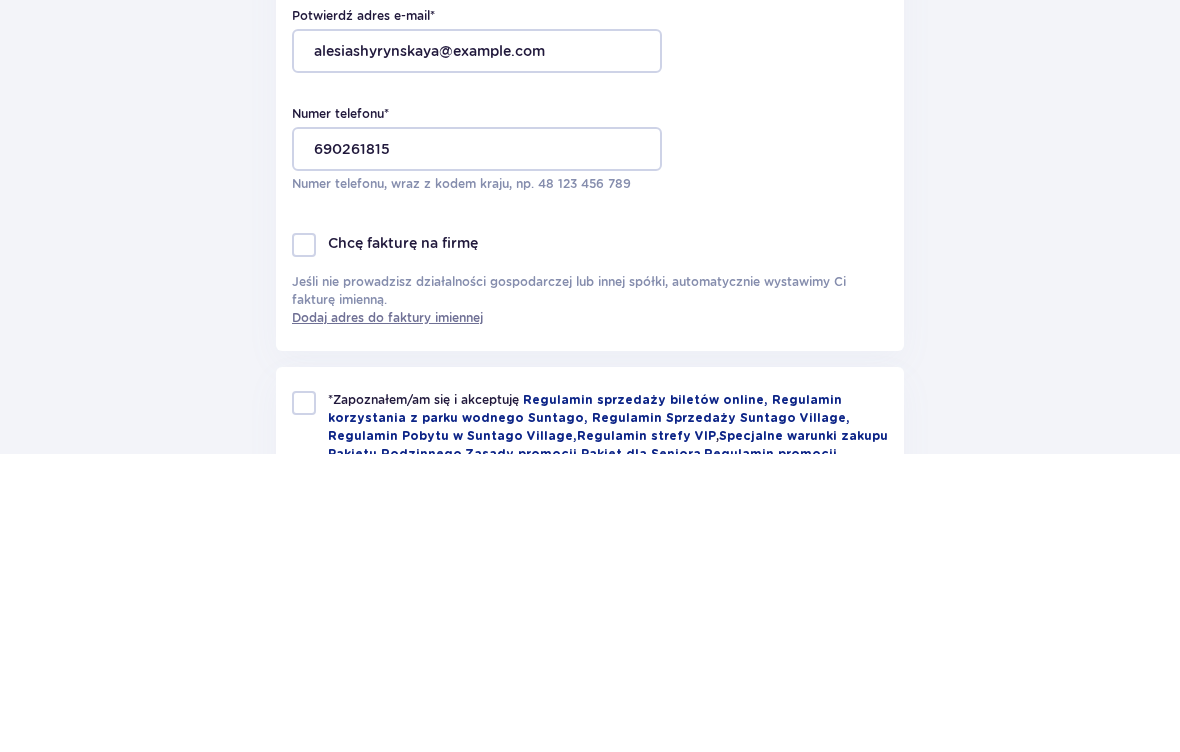 click on "Chcę fakturę na firmę" at bounding box center [403, 542] 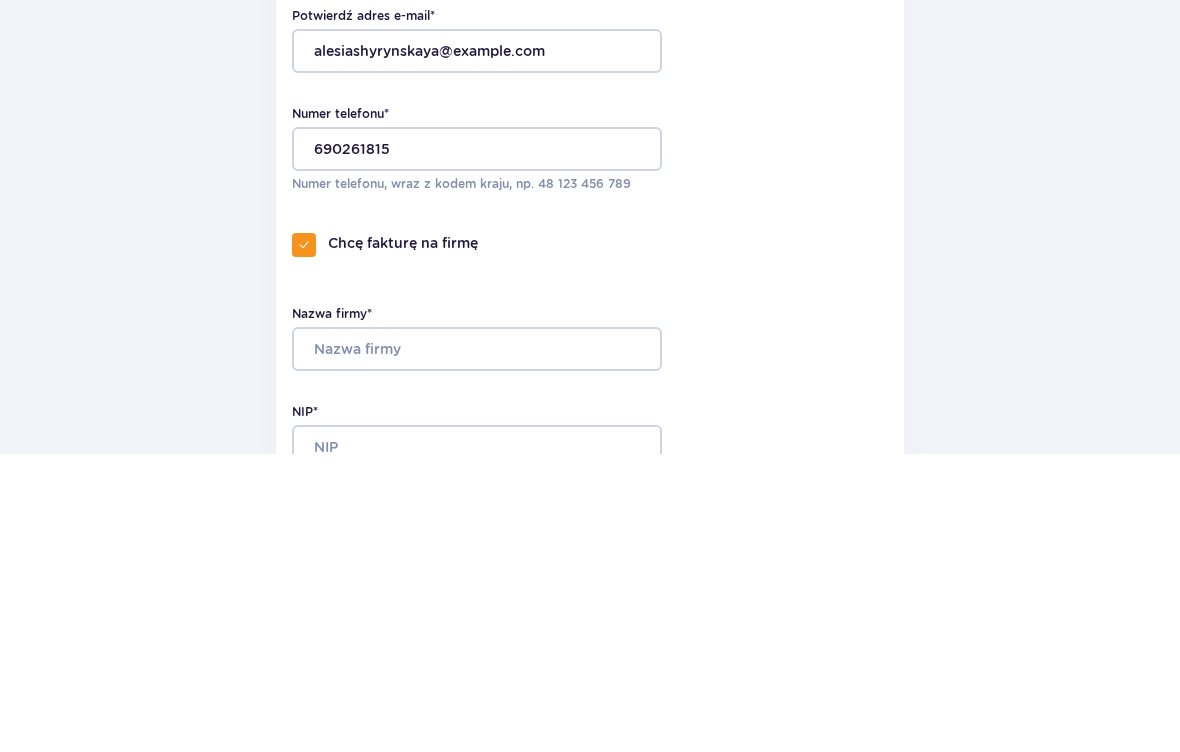 checkbox on "true" 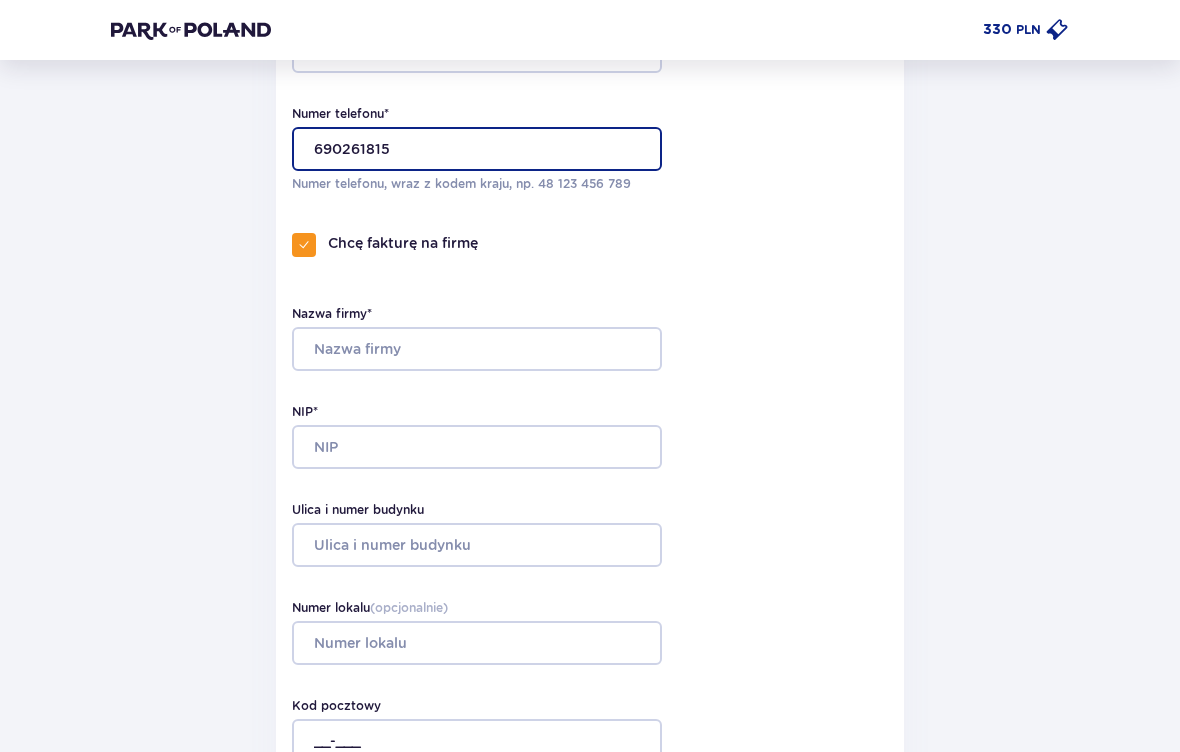 click on "690261815" at bounding box center [477, 149] 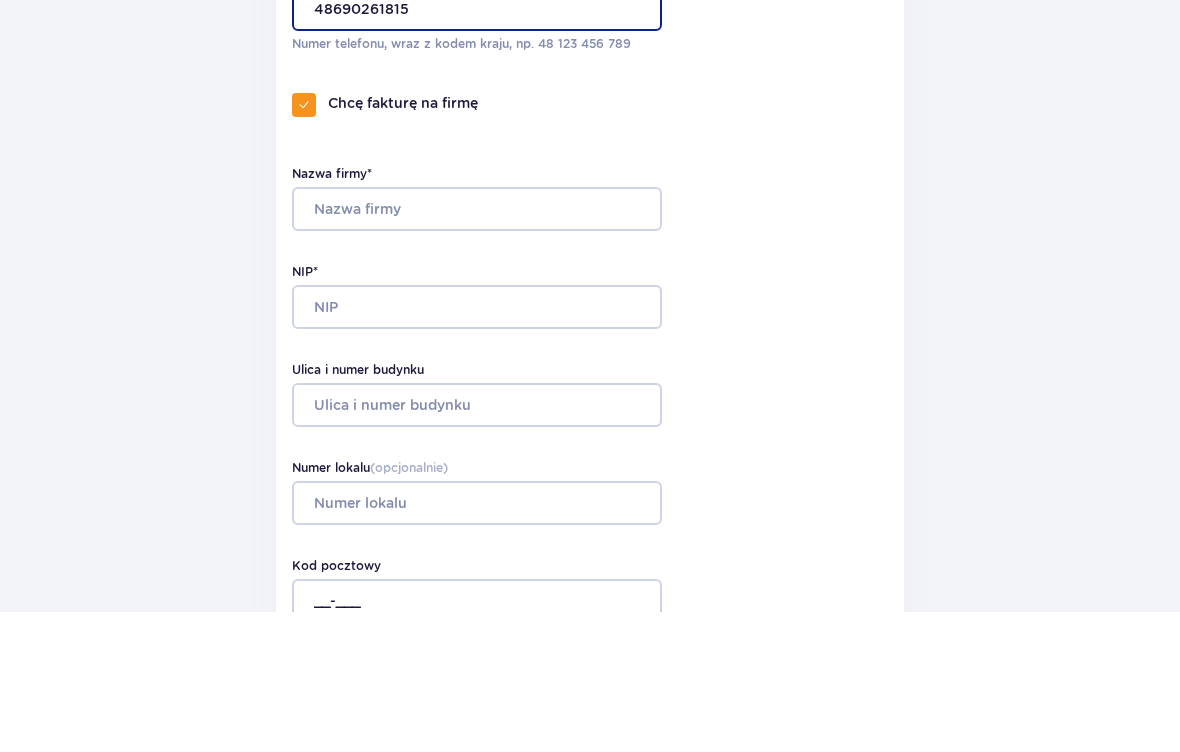 type on "48690261815" 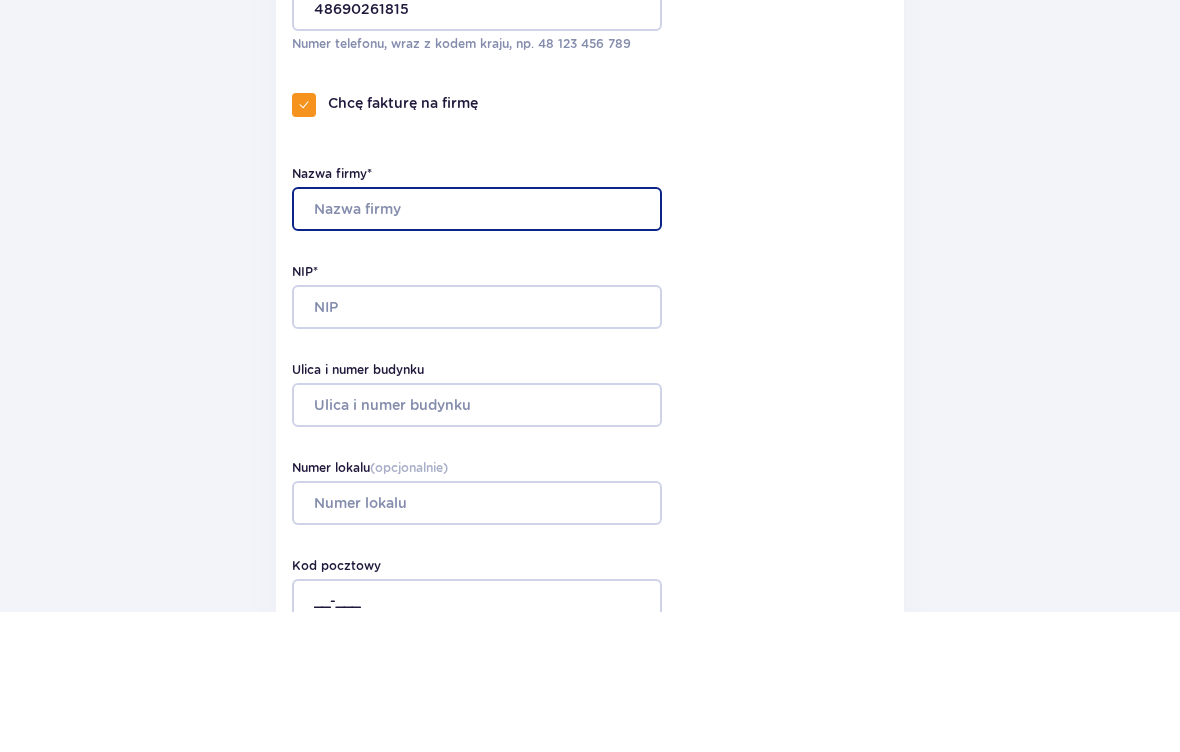 click on "Nazwa firmy*" at bounding box center [477, 350] 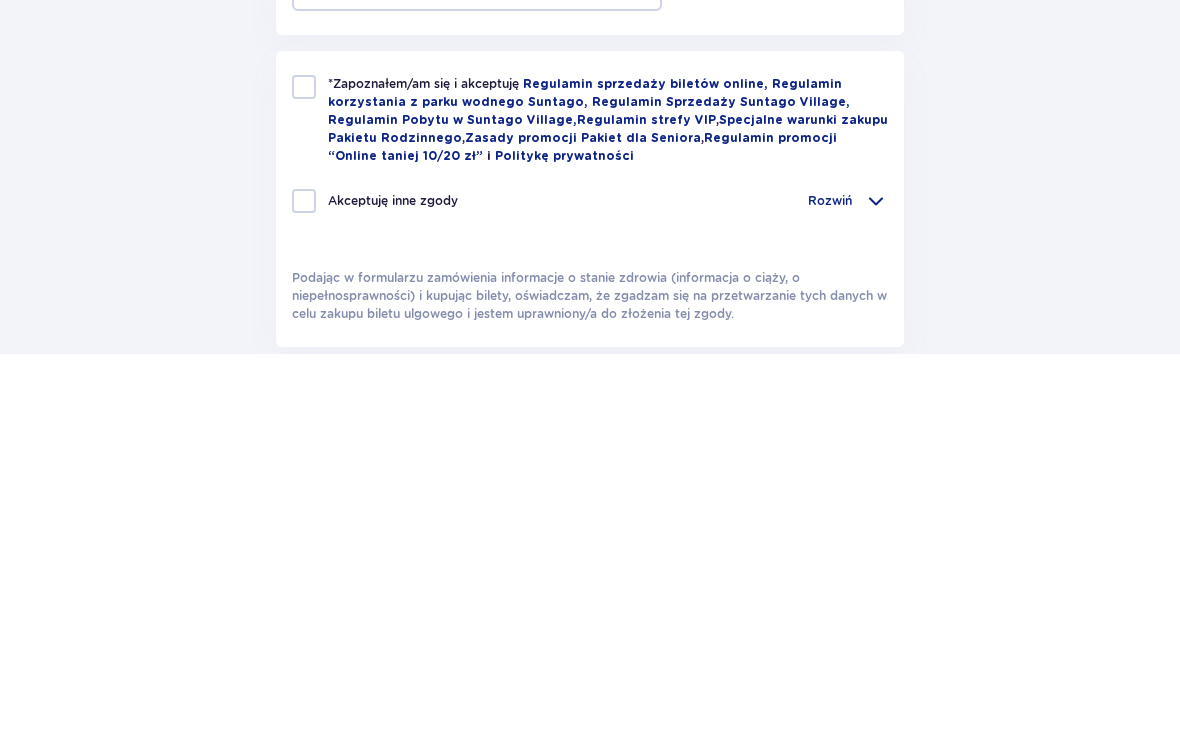 scroll, scrollTop: 1417, scrollLeft: 0, axis: vertical 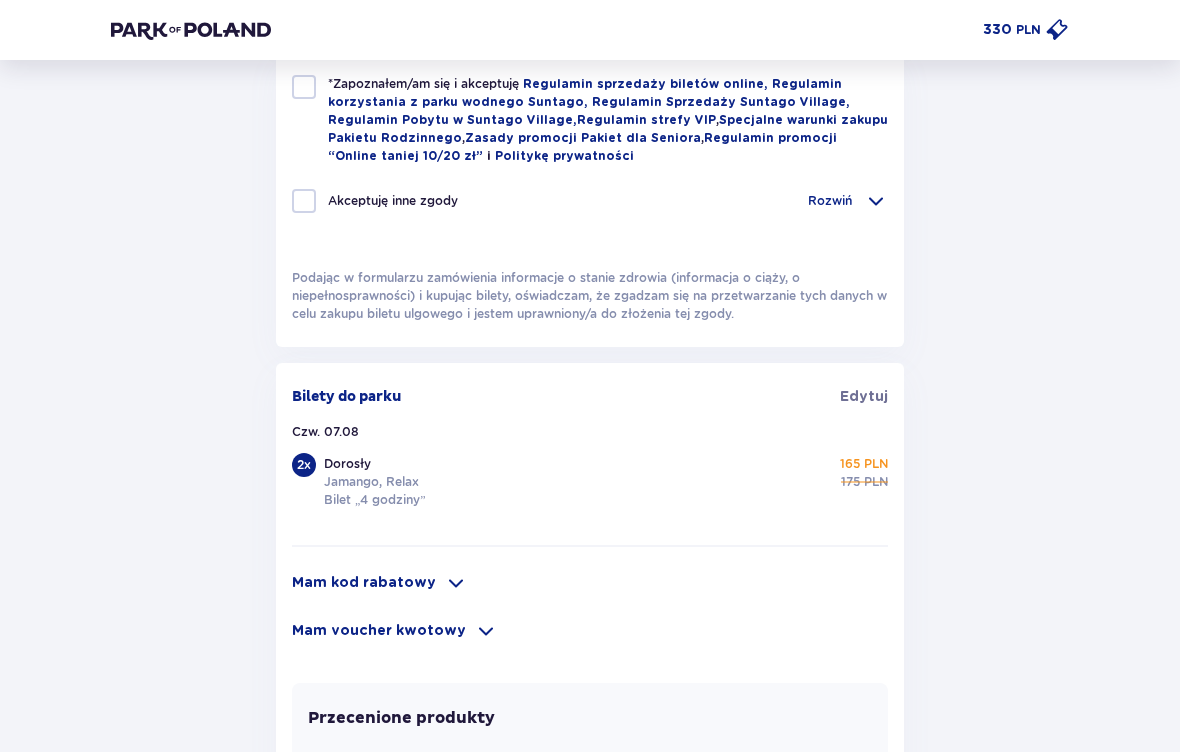 click at bounding box center (304, 87) 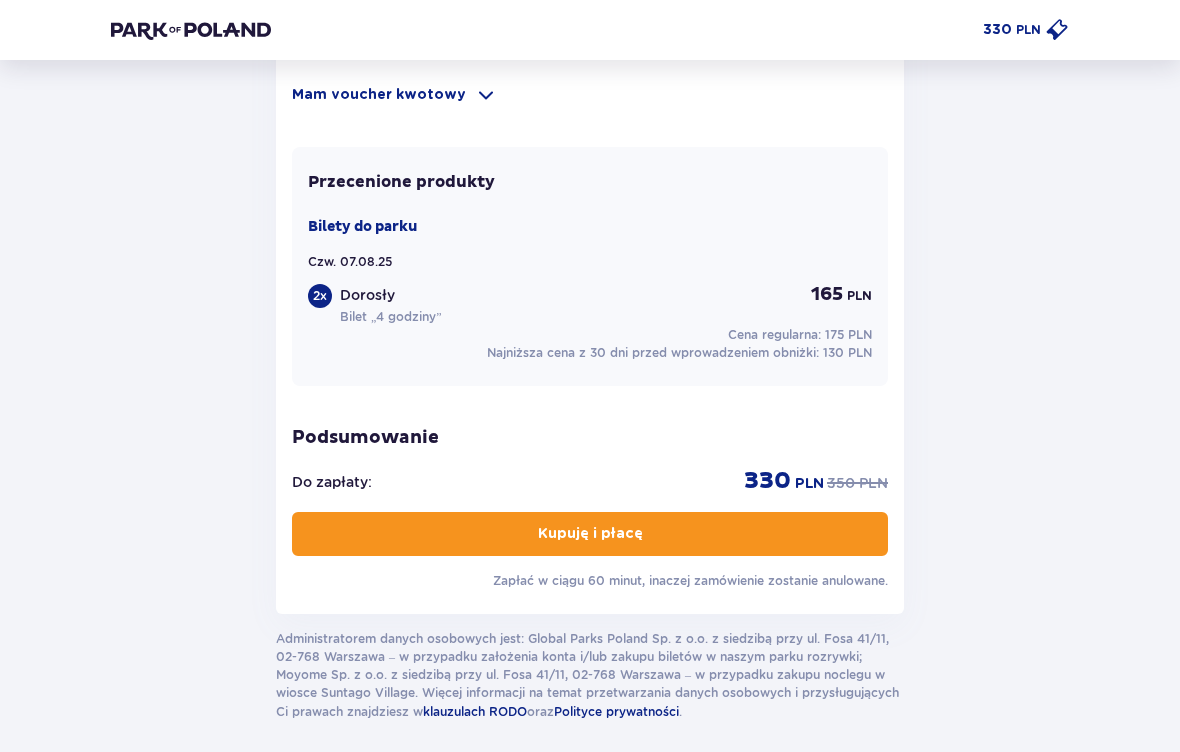 scroll, scrollTop: 1953, scrollLeft: 0, axis: vertical 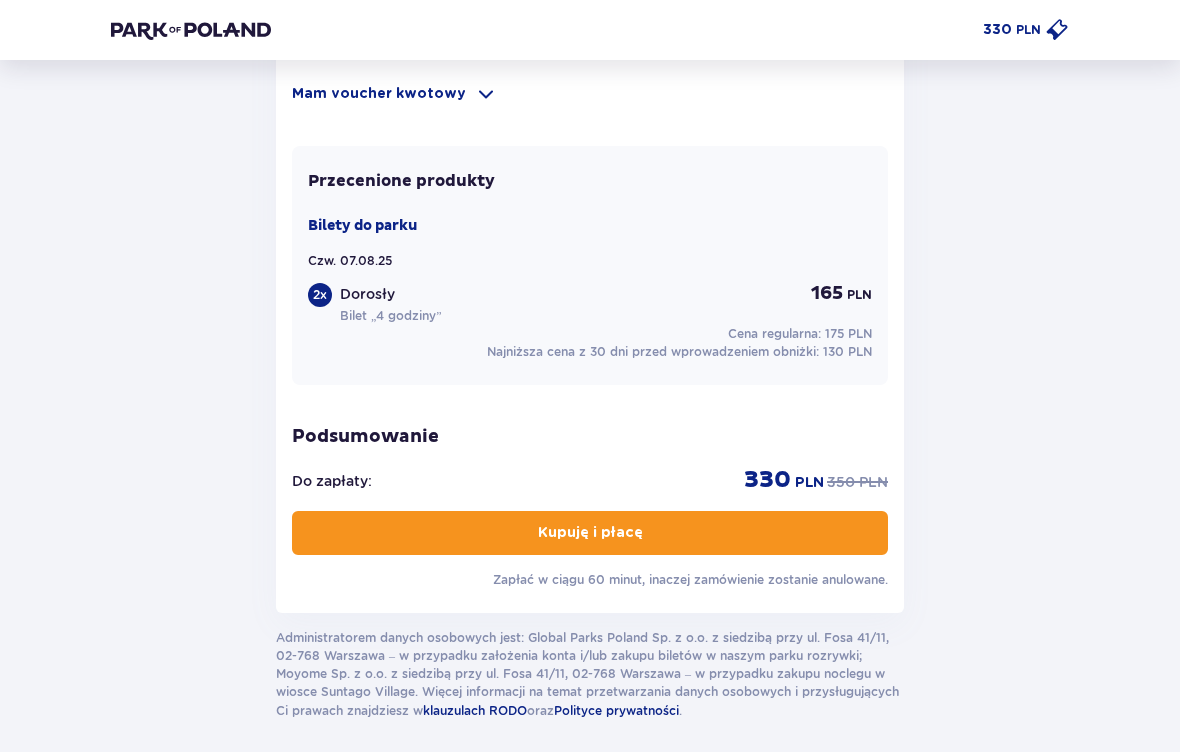click on "Kupuję i płacę" at bounding box center (590, 534) 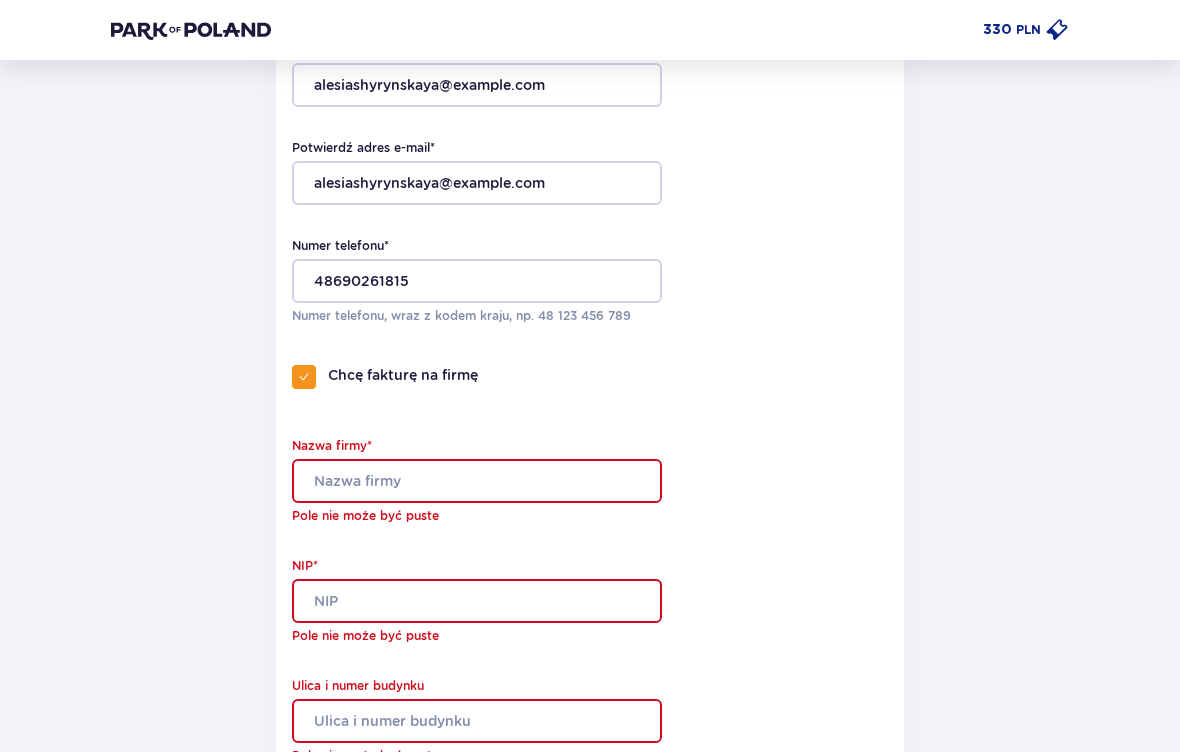 scroll, scrollTop: 402, scrollLeft: 0, axis: vertical 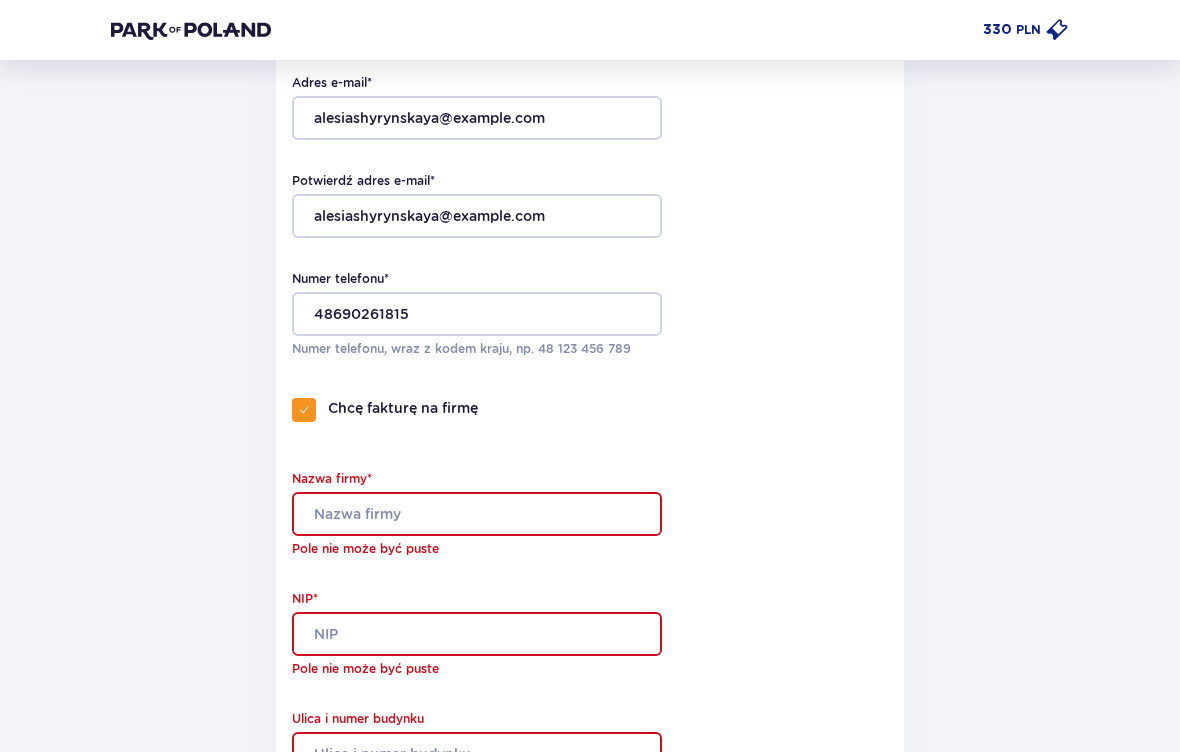 click on "Chcę fakturę na firmę" at bounding box center [385, 410] 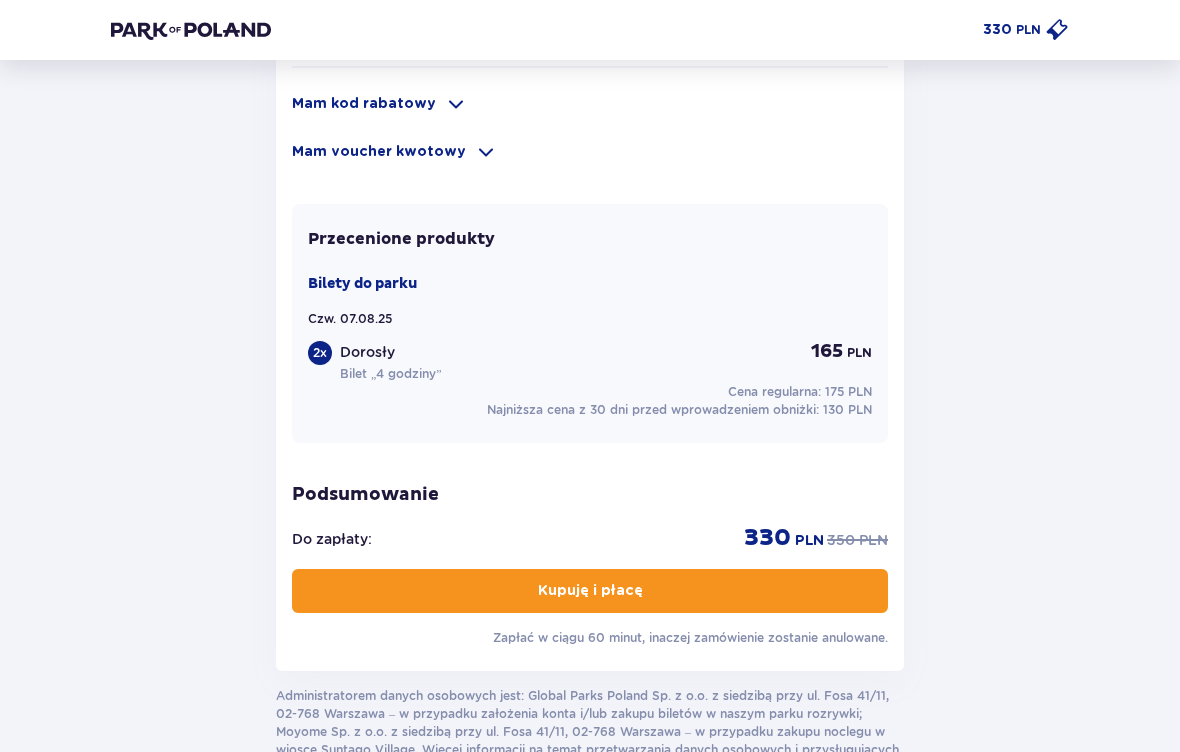 click on "Kupuję i płacę" at bounding box center (590, 592) 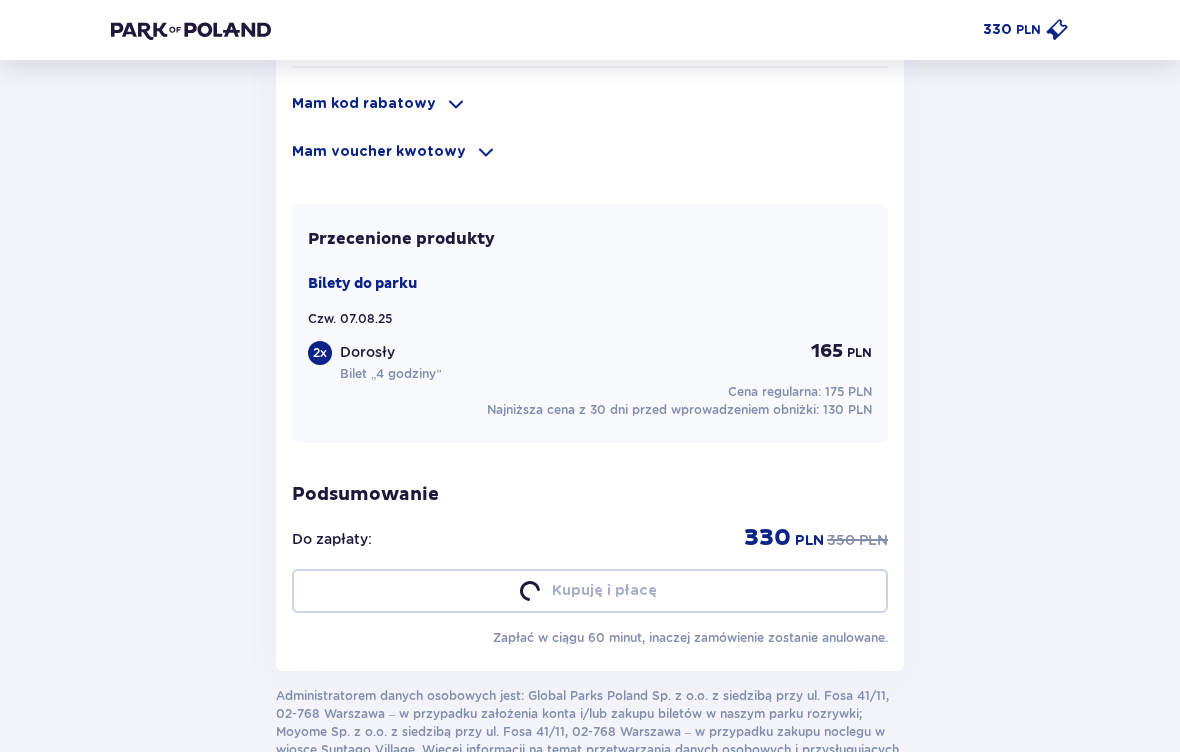 scroll, scrollTop: 1362, scrollLeft: 0, axis: vertical 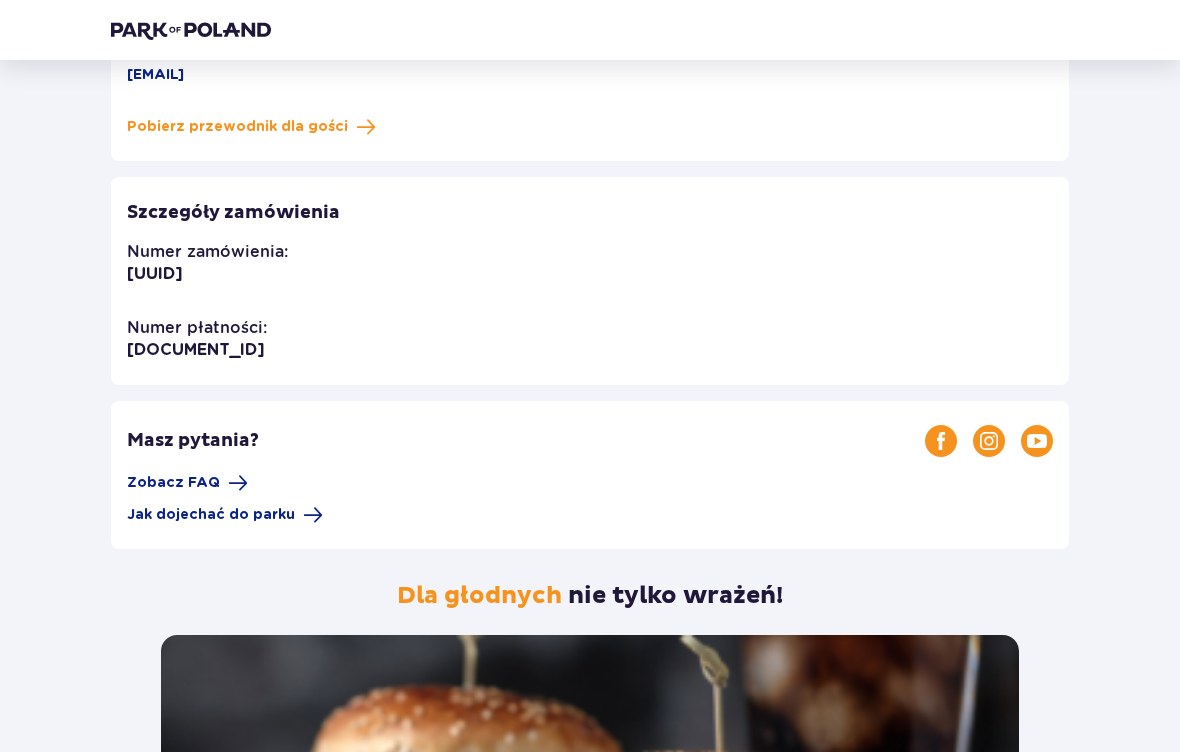 click at bounding box center [313, 515] 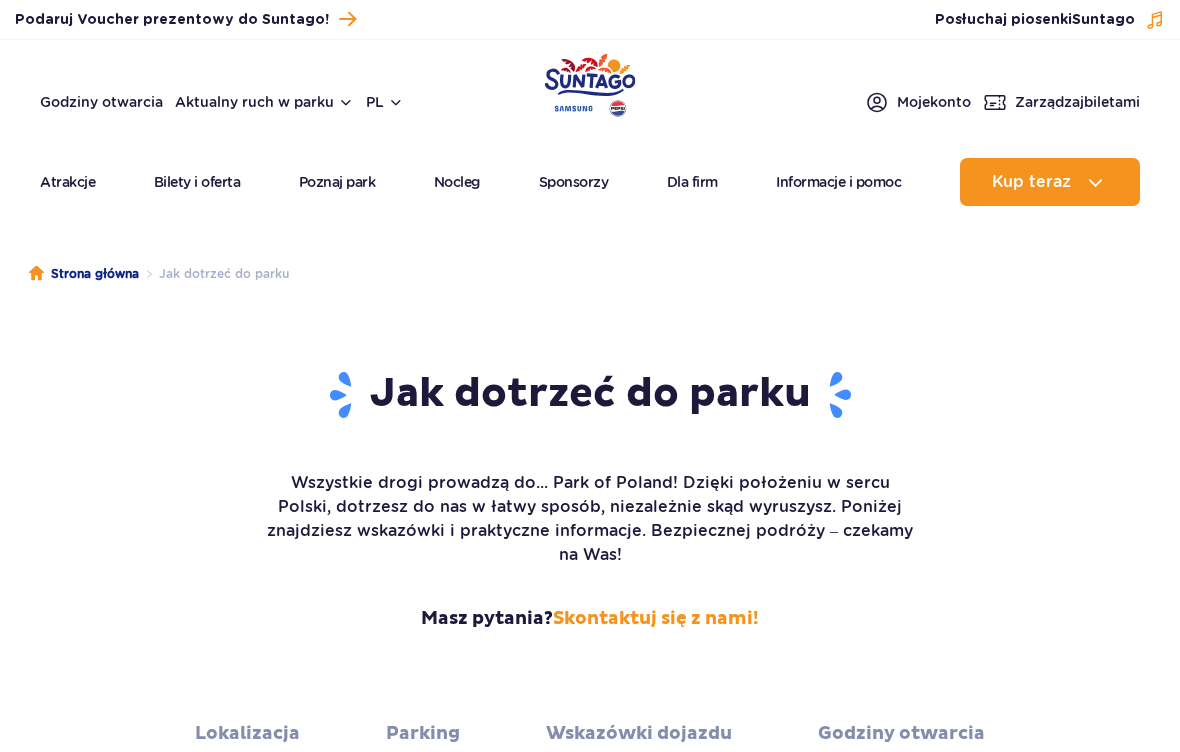 scroll, scrollTop: 0, scrollLeft: 0, axis: both 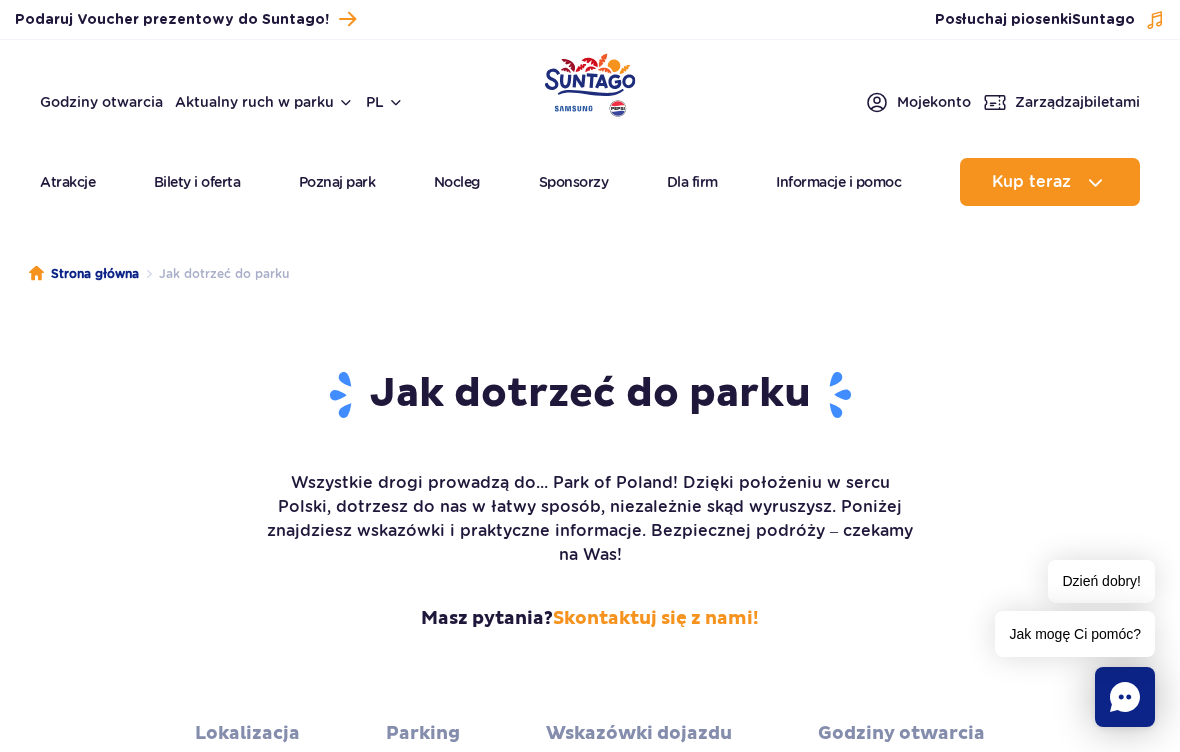 click on "Godziny otwarcia
Aktualny ruch w parku
pl
PL
EN
UA" at bounding box center (222, 102) 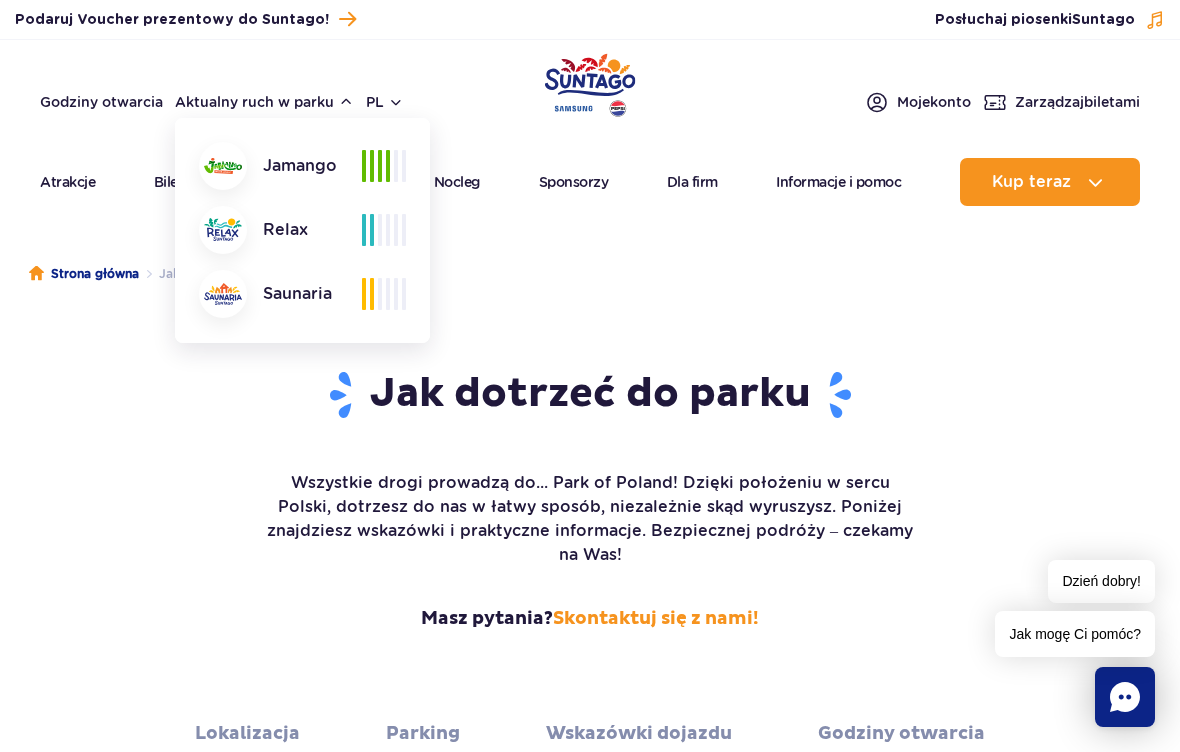 click on "Jak dotrzeć do parku
Wszystkie drogi prowadzą do... Park of Poland! Dzięki położeniu w sercu Polski, dotrzesz do nas w łatwy sposób, niezależnie skąd wyruszysz. Poniżej znajdziesz wskazówki i praktyczne informacje. Bezpiecznej podróży – czekamy na Was!
Masz pytania?                     Skontaktuj się z nami!
Kup bilety" at bounding box center (590, 542) 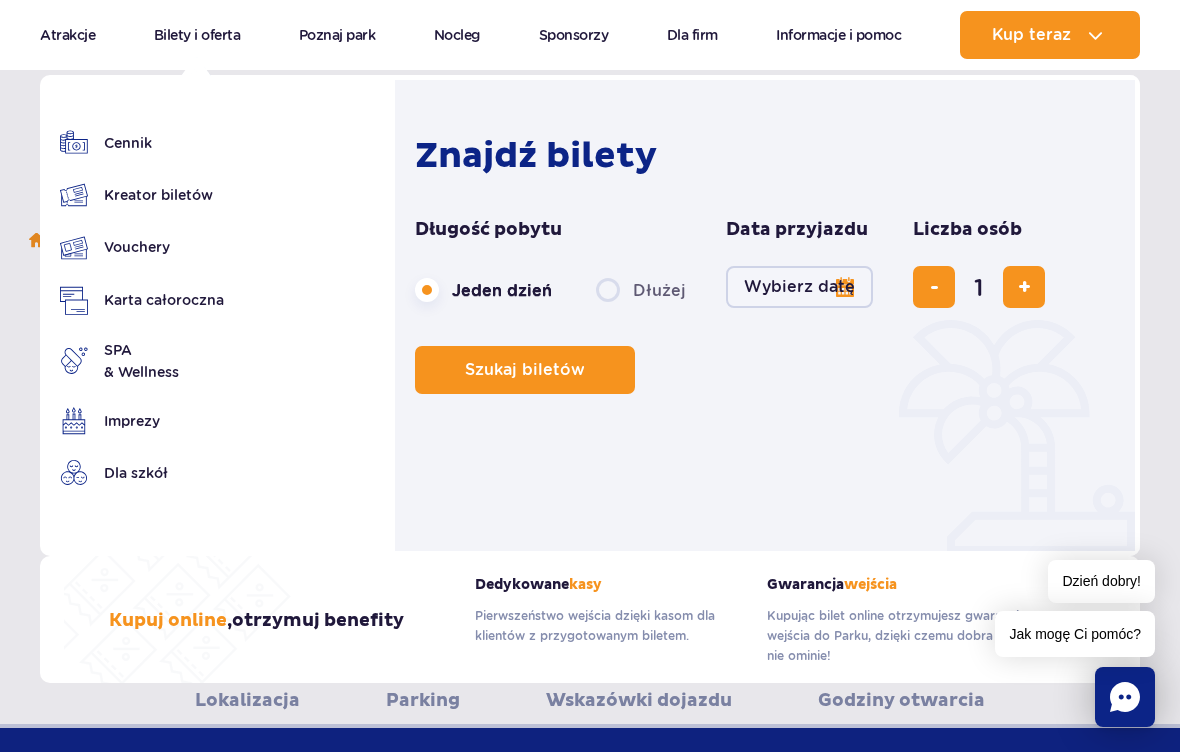 scroll, scrollTop: 0, scrollLeft: 0, axis: both 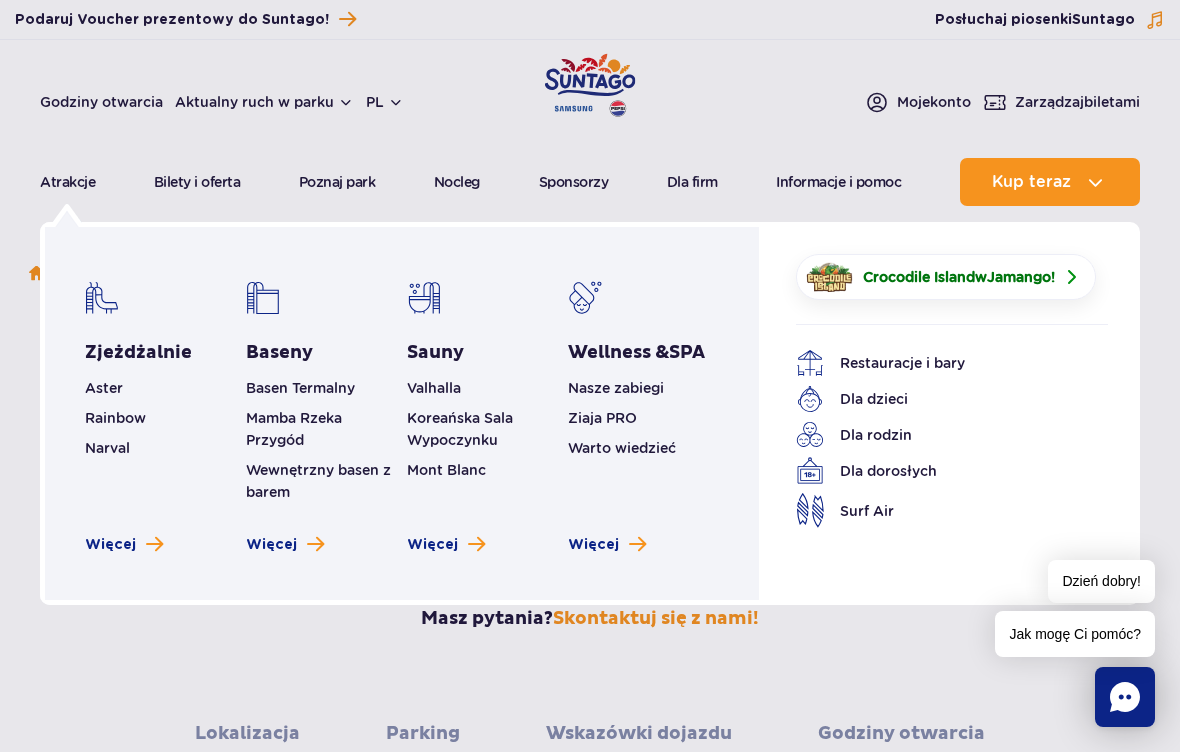 click on "Aktualny ruch w parku
Atrakcje
Zjeżdżalnie
Aster
Rainbow
Narval
Więcej
Baseny
Basen Termalny
Mamba Rzeka Przygód
Wewnętrzny basen z barem
Więcej SPA" at bounding box center [590, 182] 